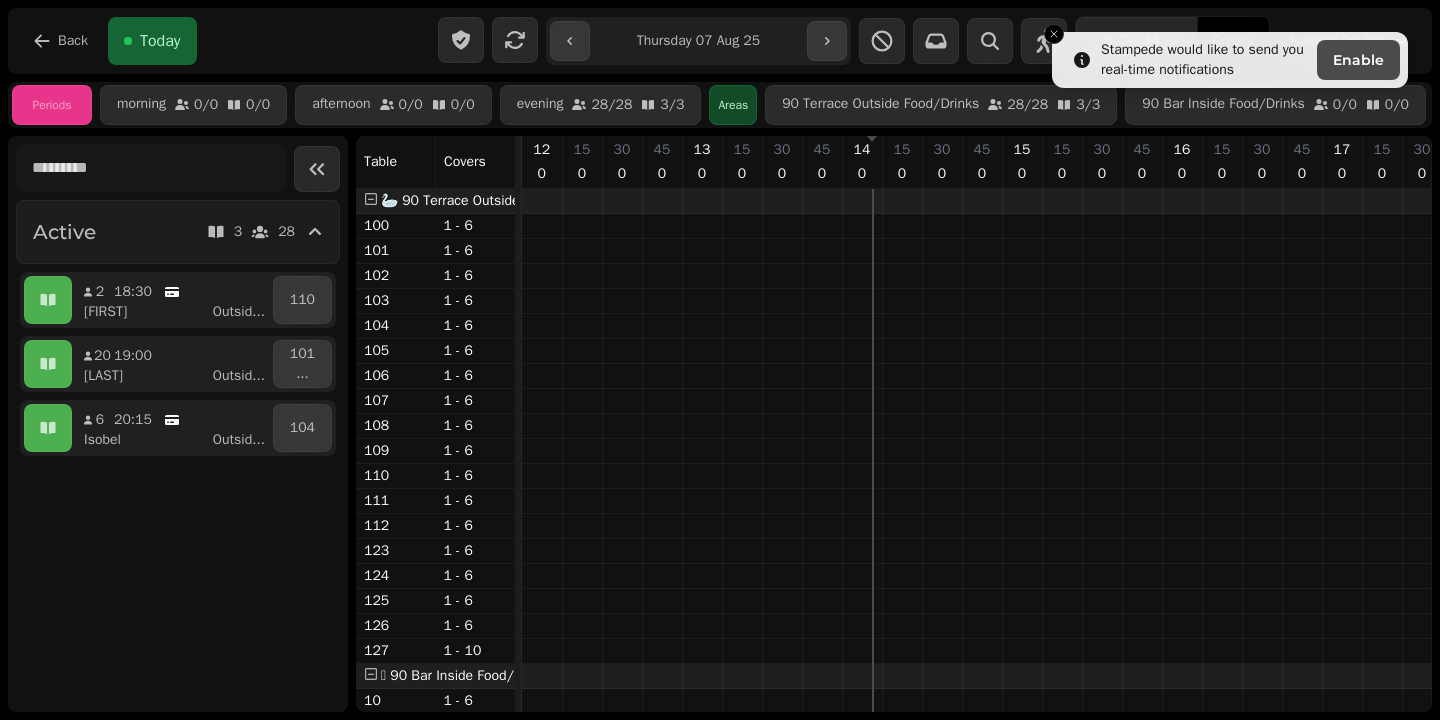 scroll, scrollTop: 0, scrollLeft: 0, axis: both 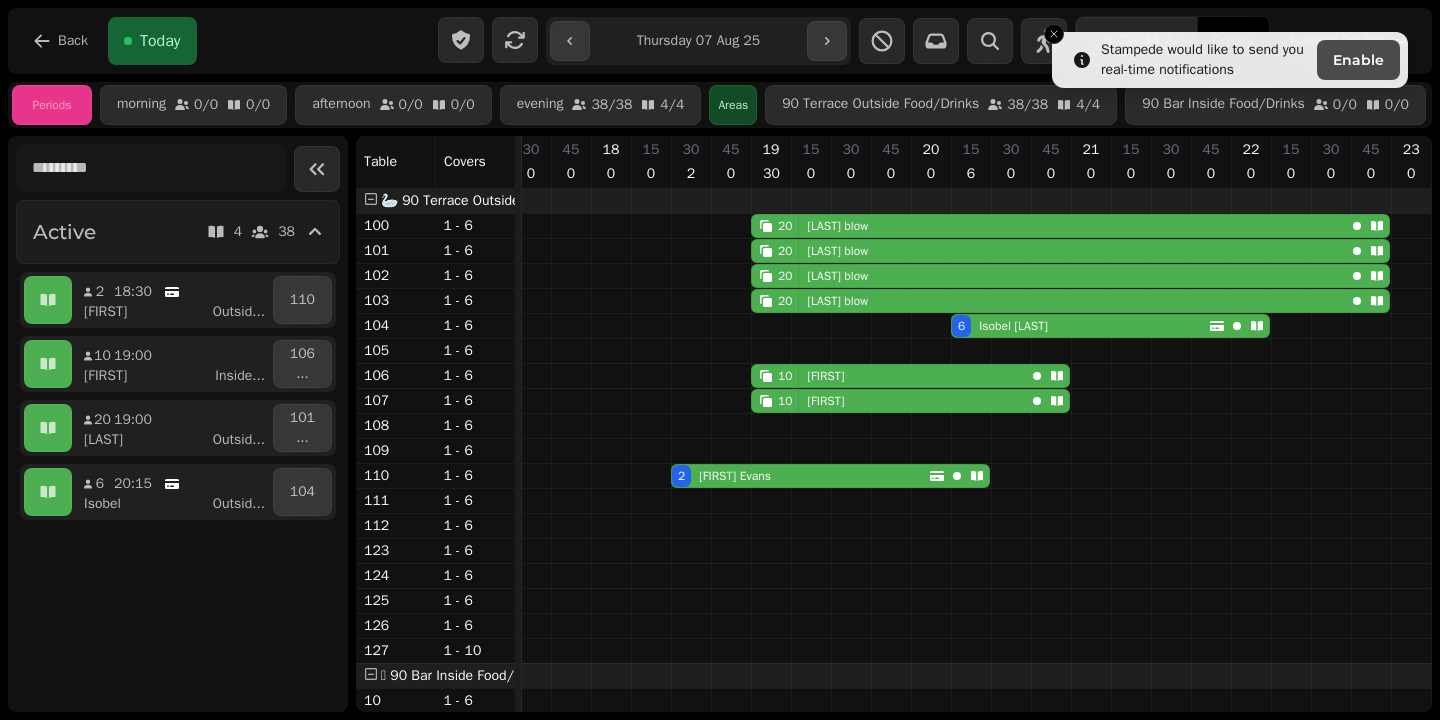 click on "**********" at bounding box center (699, 41) 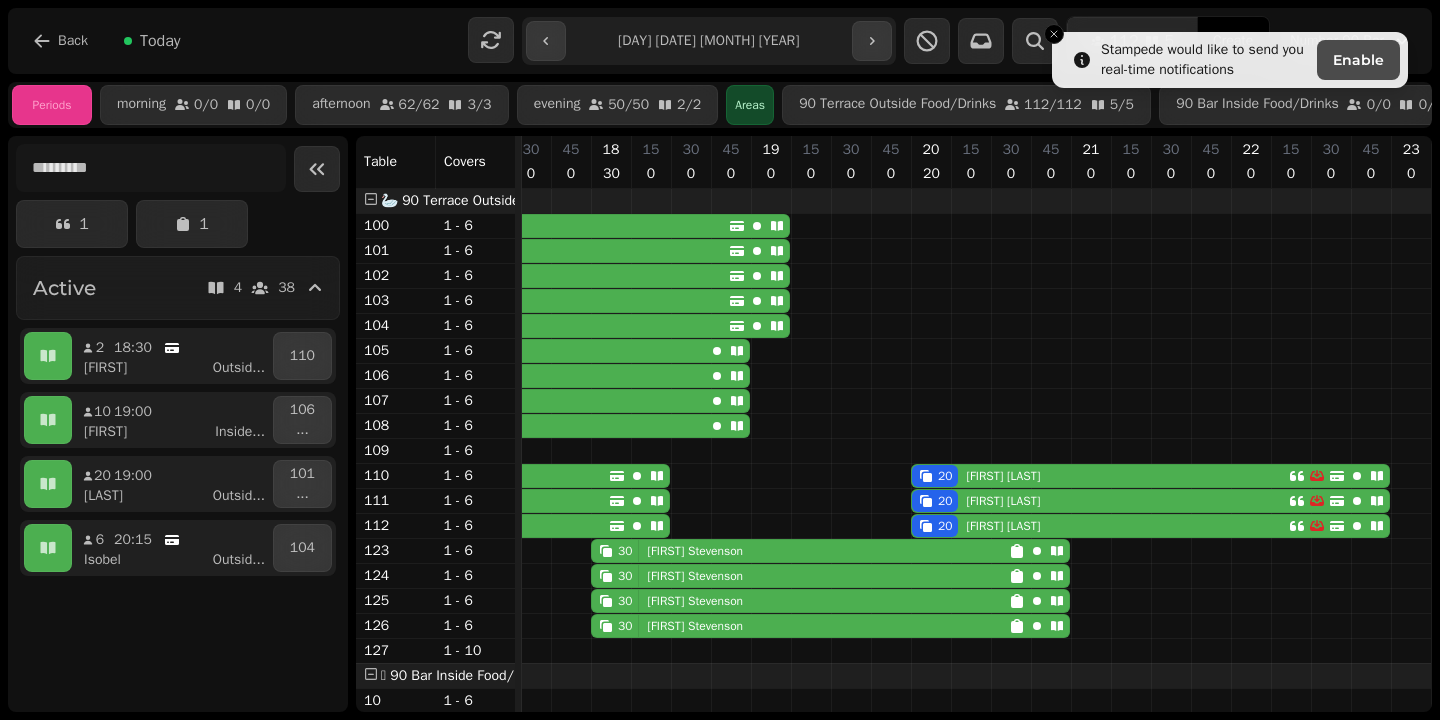 scroll, scrollTop: 0, scrollLeft: 257, axis: horizontal 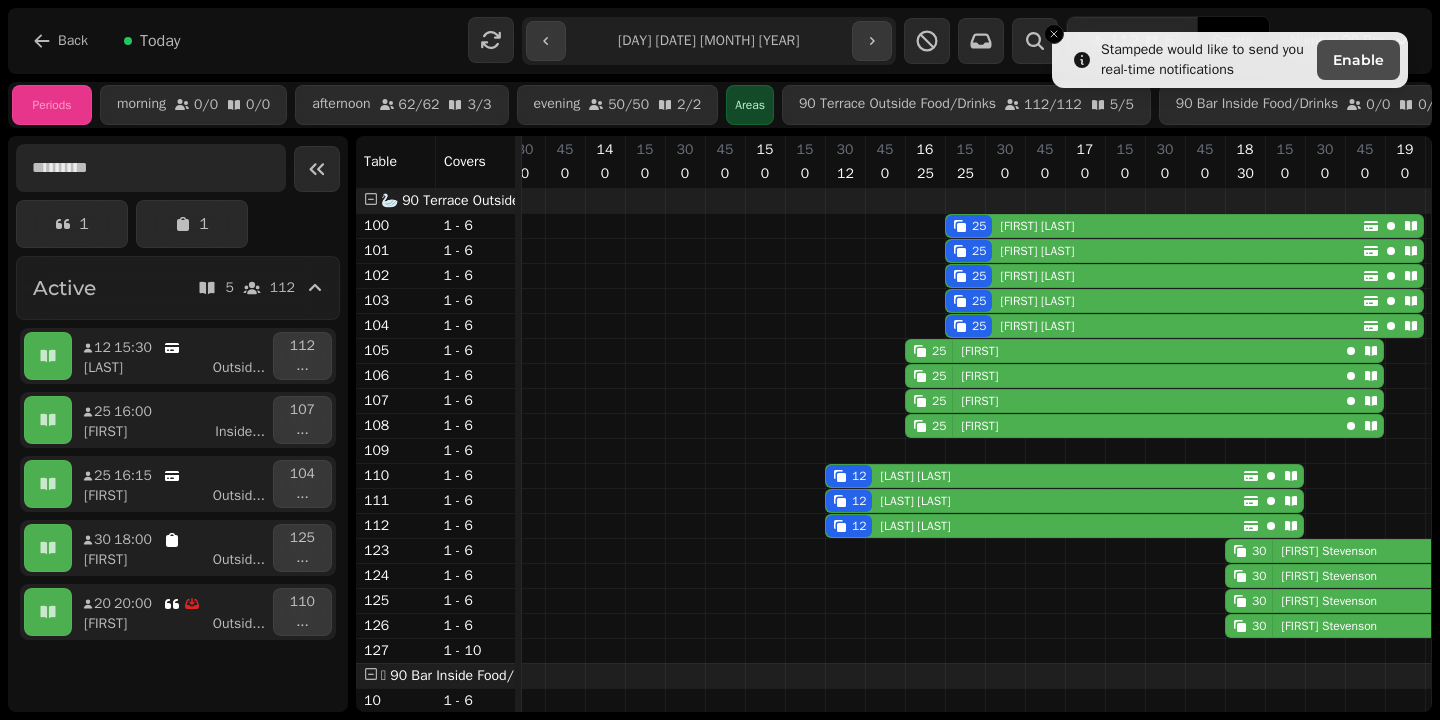 click at bounding box center [151, 168] 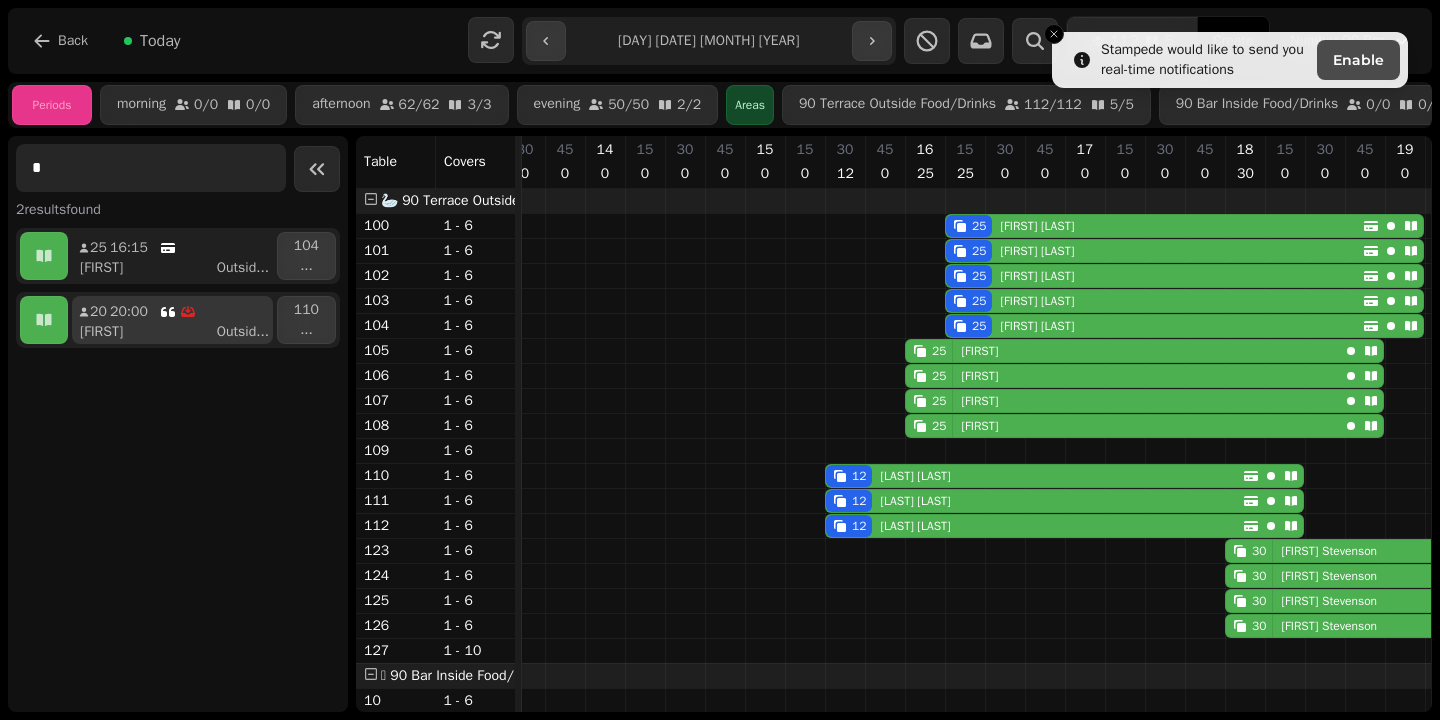 type on "*" 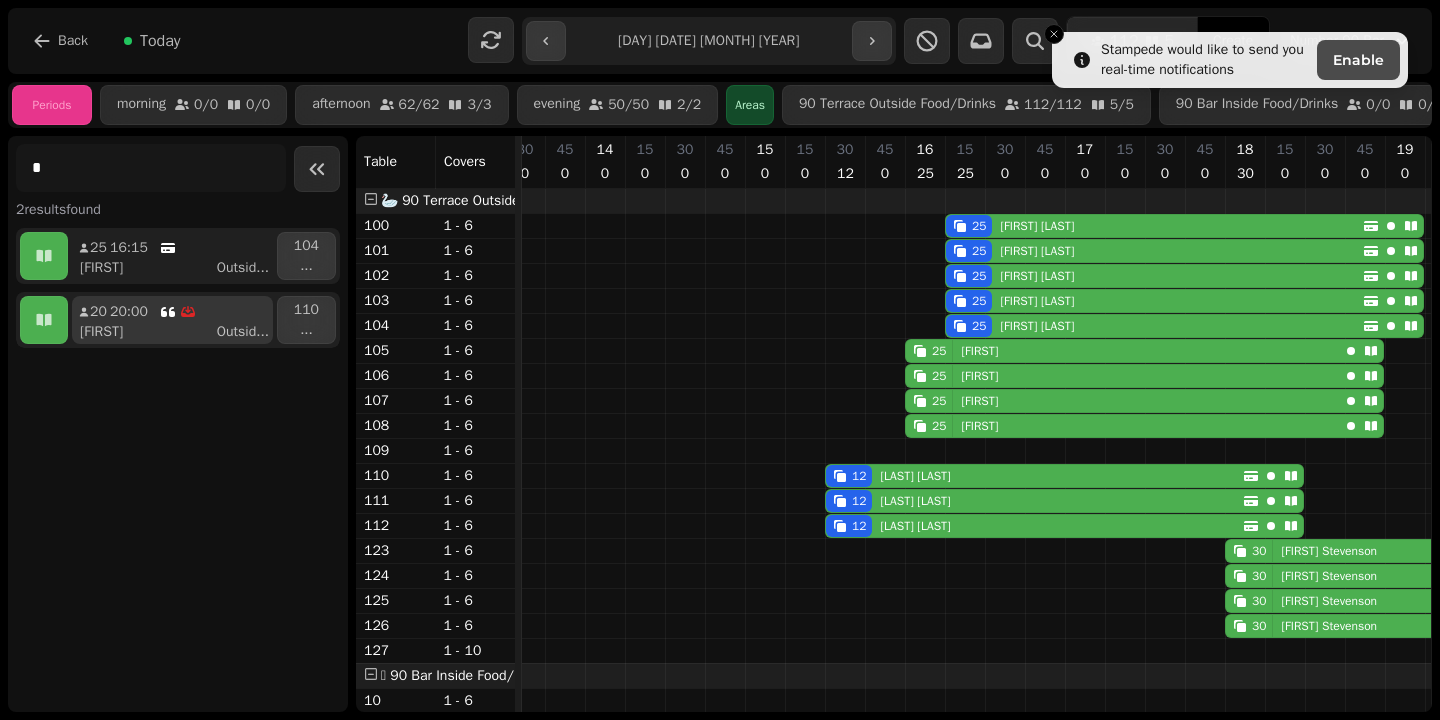 click on "[FIRST]" at bounding box center [101, 332] 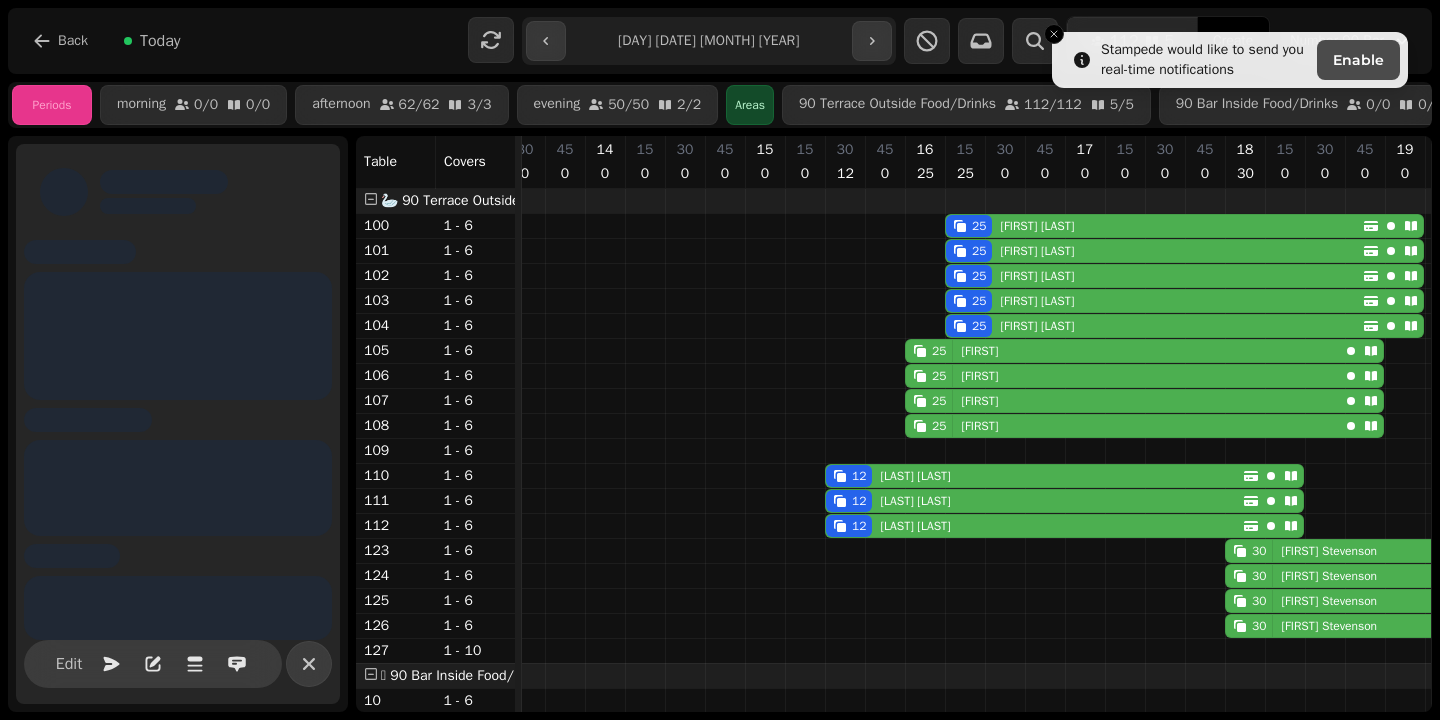 scroll, scrollTop: 0, scrollLeft: 891, axis: horizontal 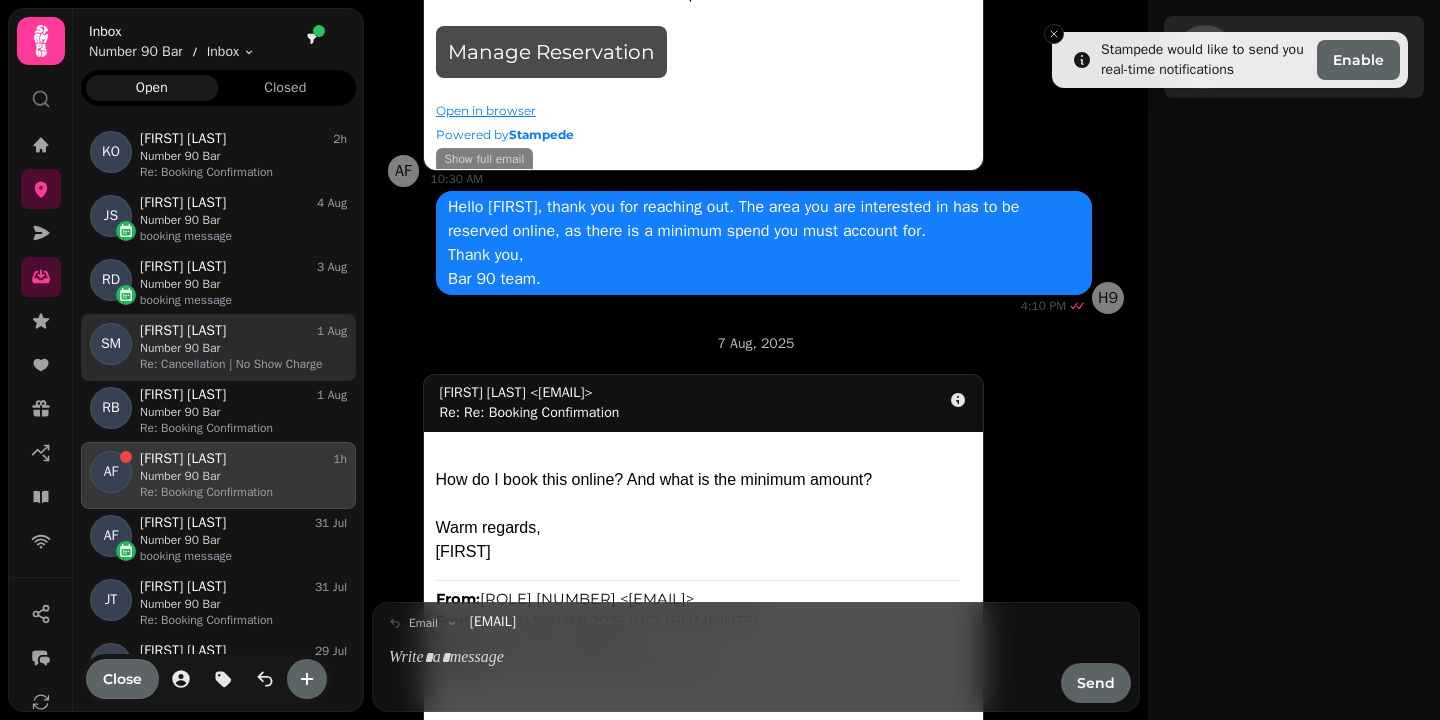 click on "Number 90 Bar" at bounding box center [243, 348] 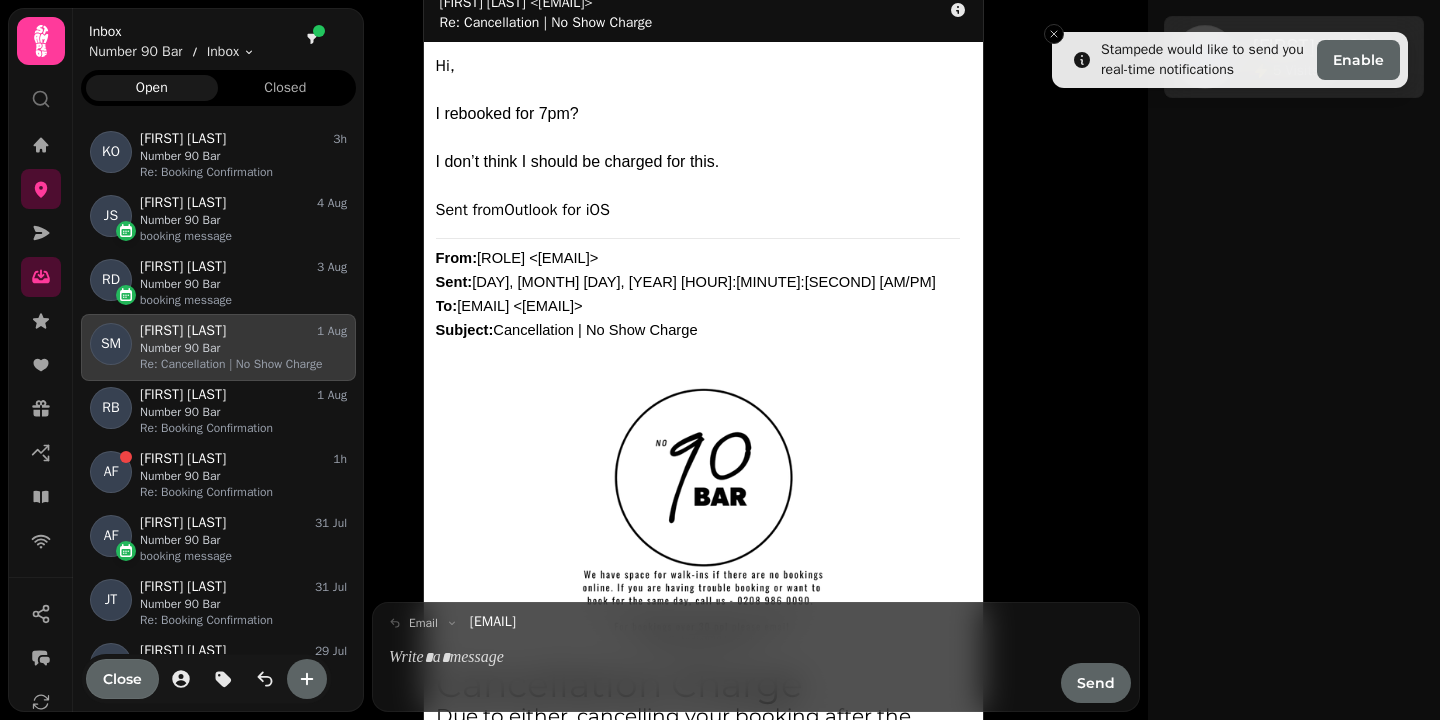 scroll, scrollTop: 0, scrollLeft: 0, axis: both 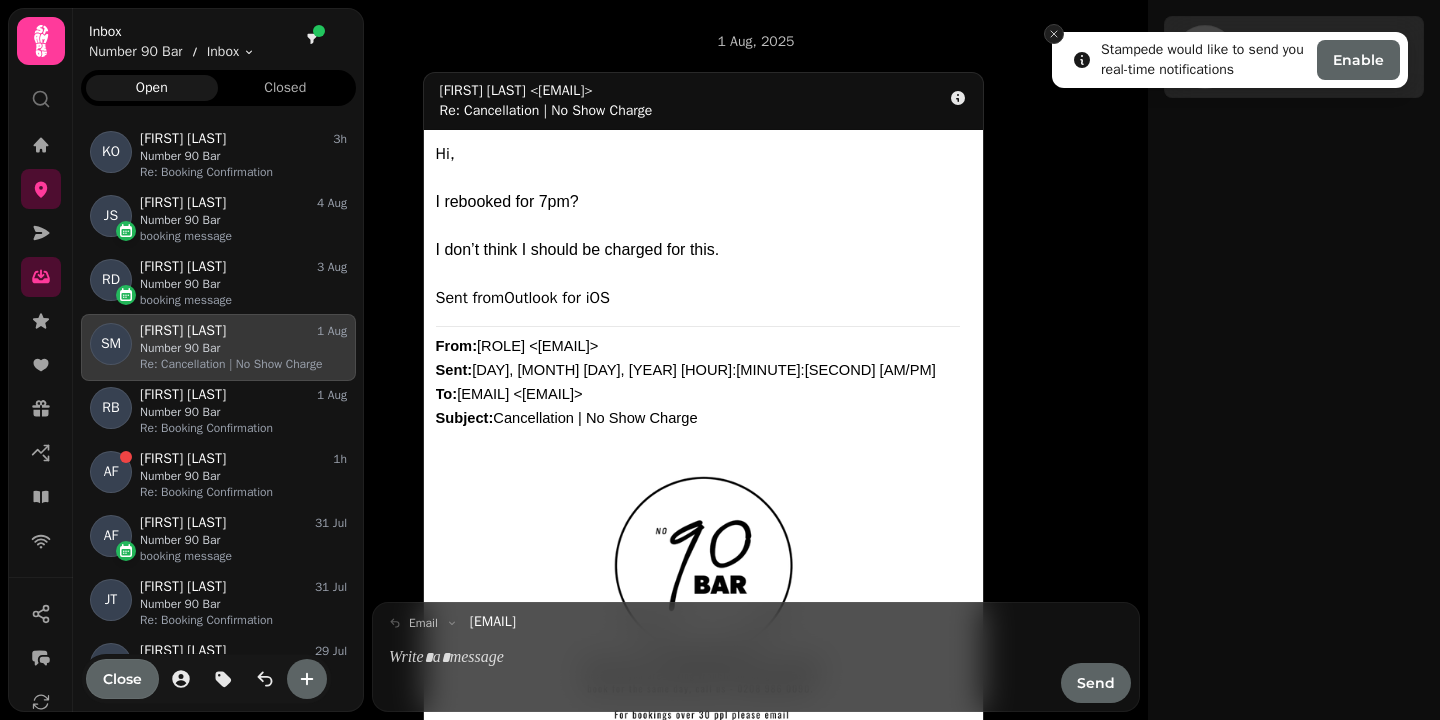 click 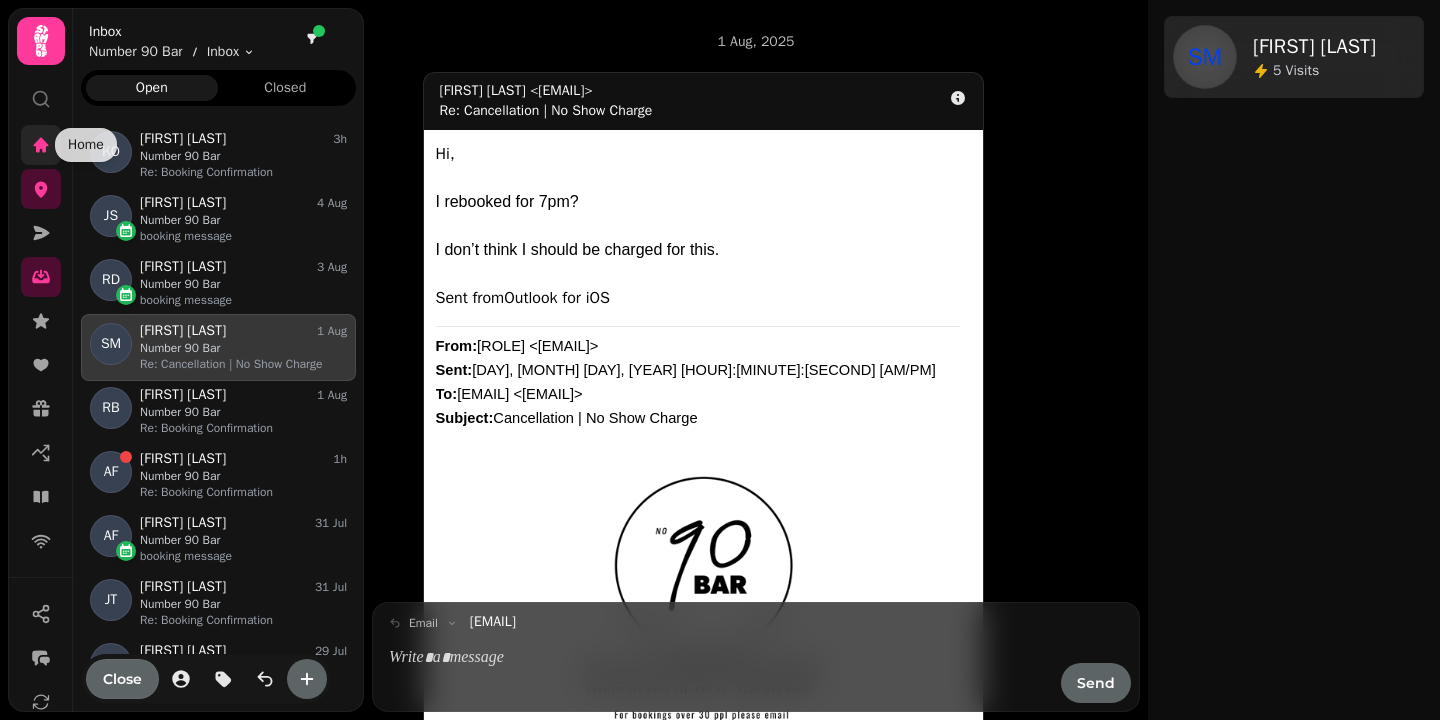 click 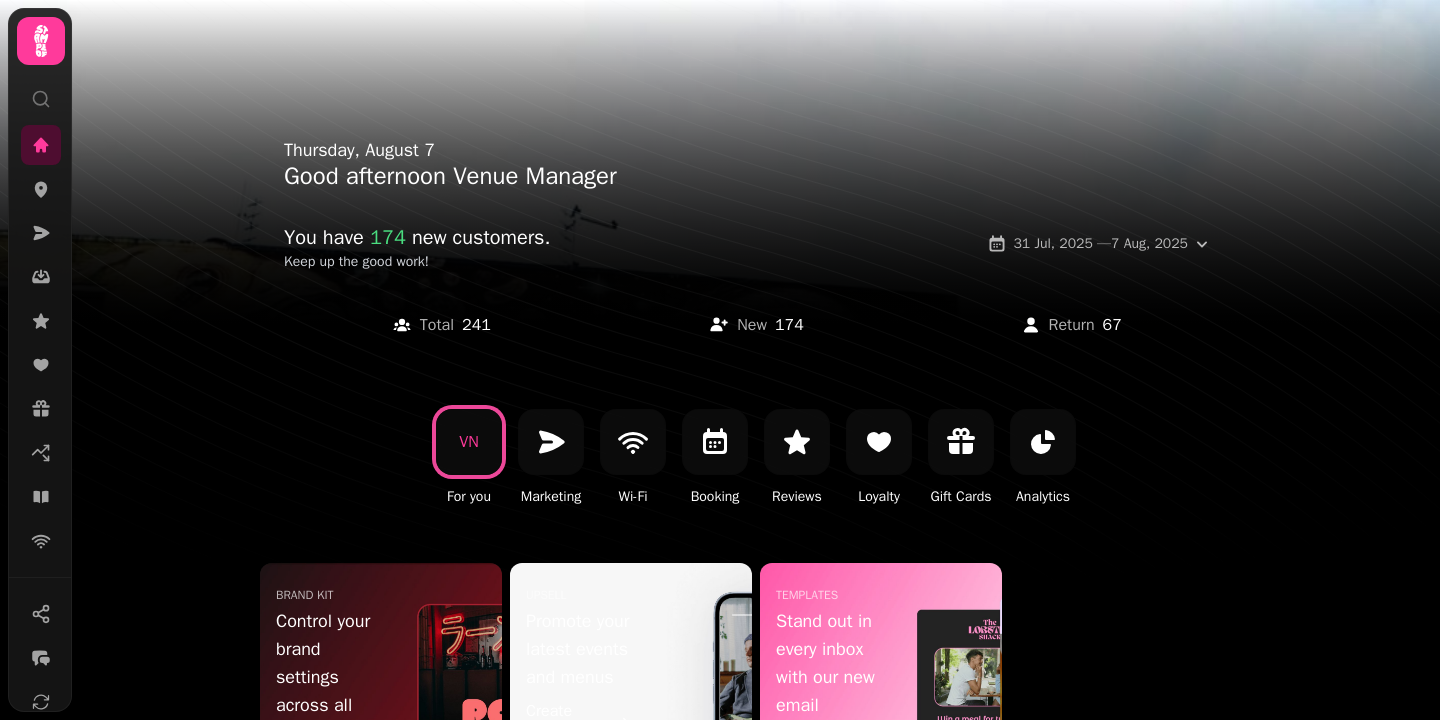 click 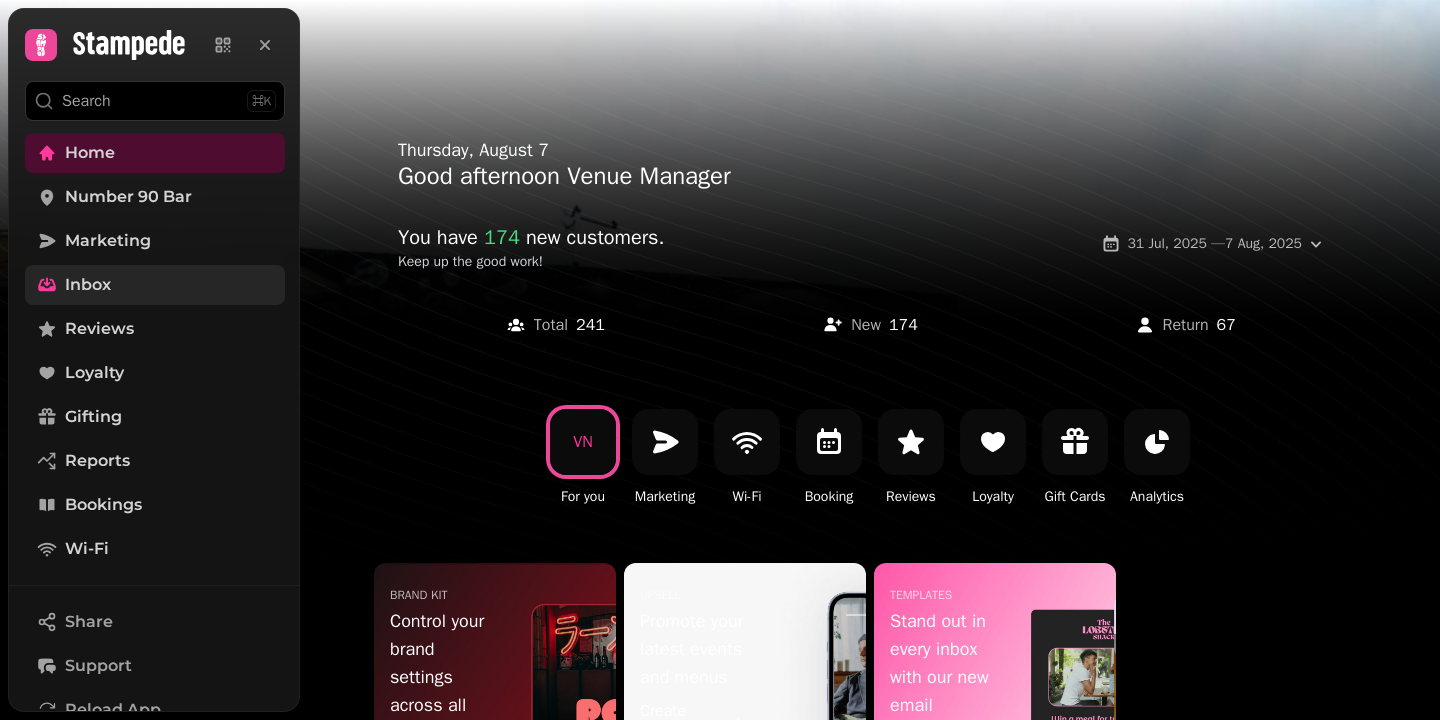 click on "Inbox" at bounding box center (155, 285) 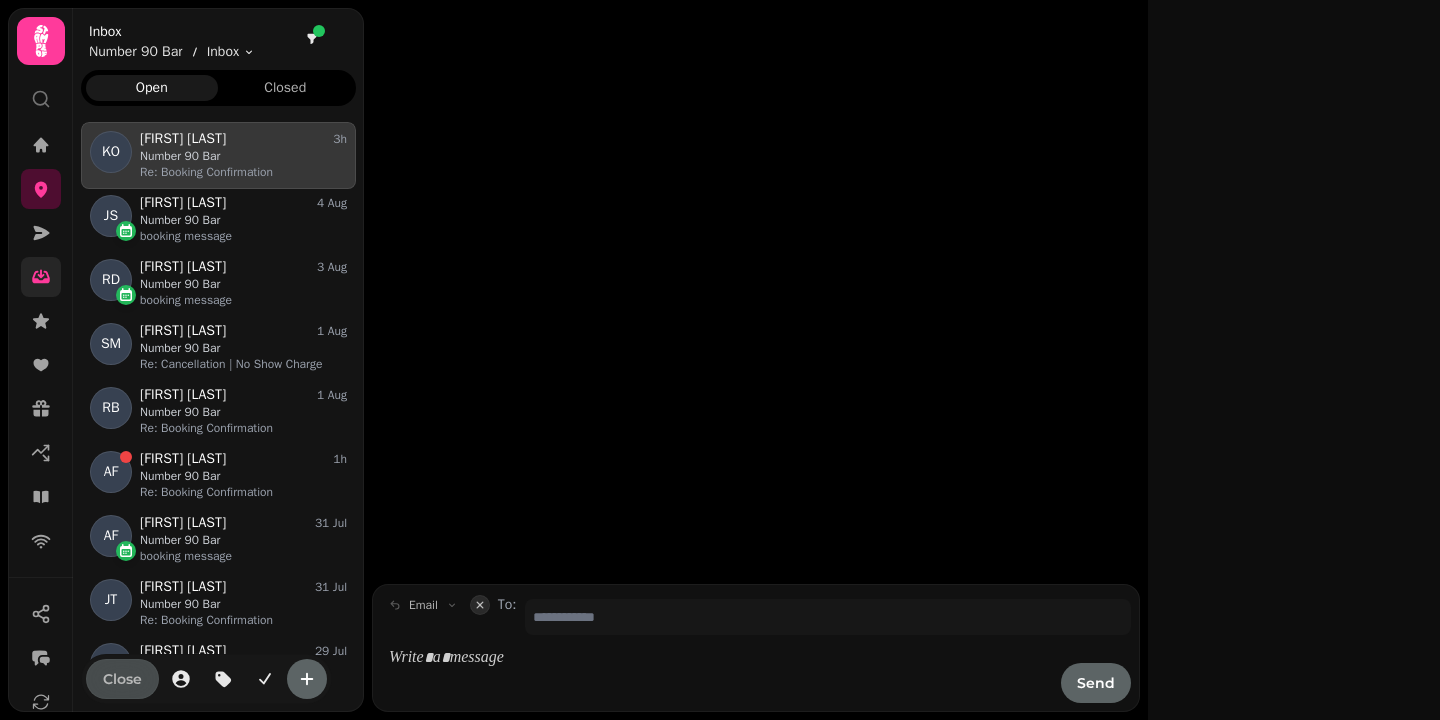 scroll, scrollTop: 1, scrollLeft: 1, axis: both 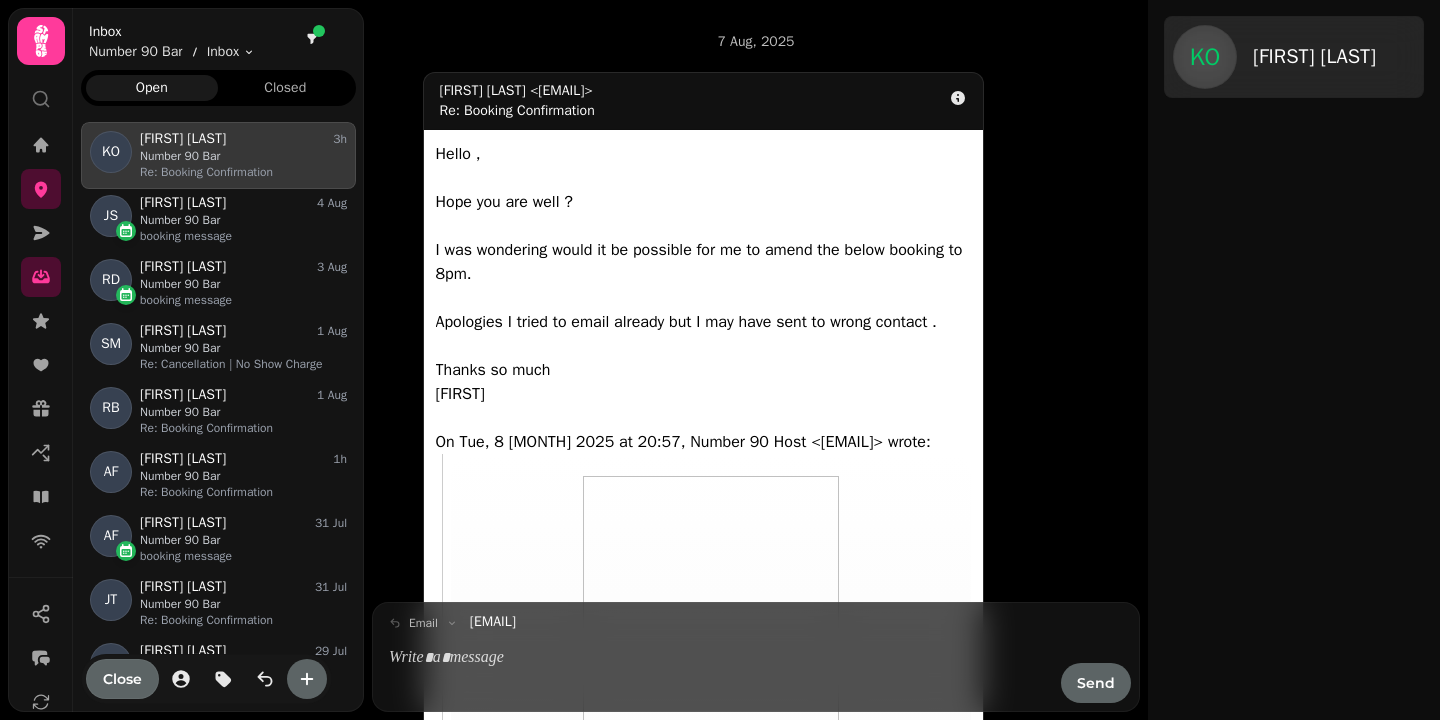 click at bounding box center [719, 658] 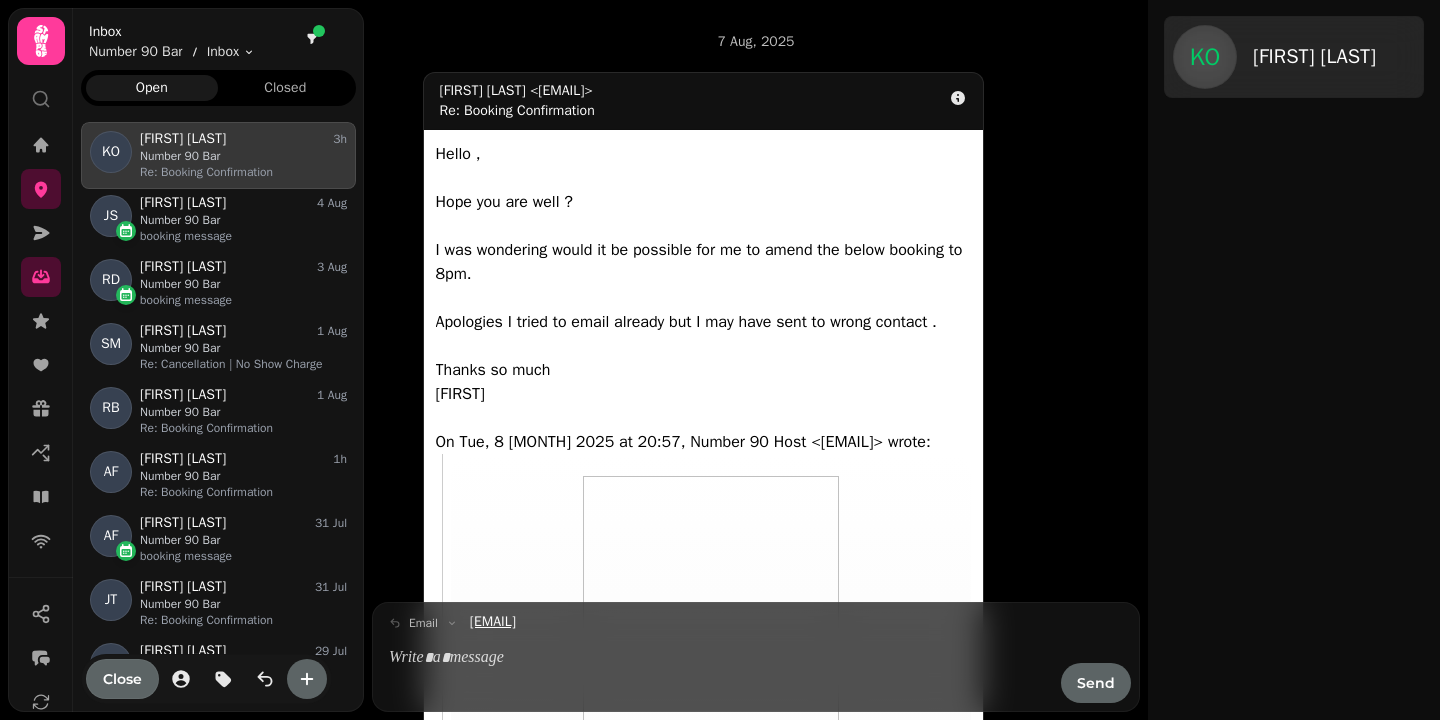 click on "[EMAIL]" at bounding box center (493, 621) 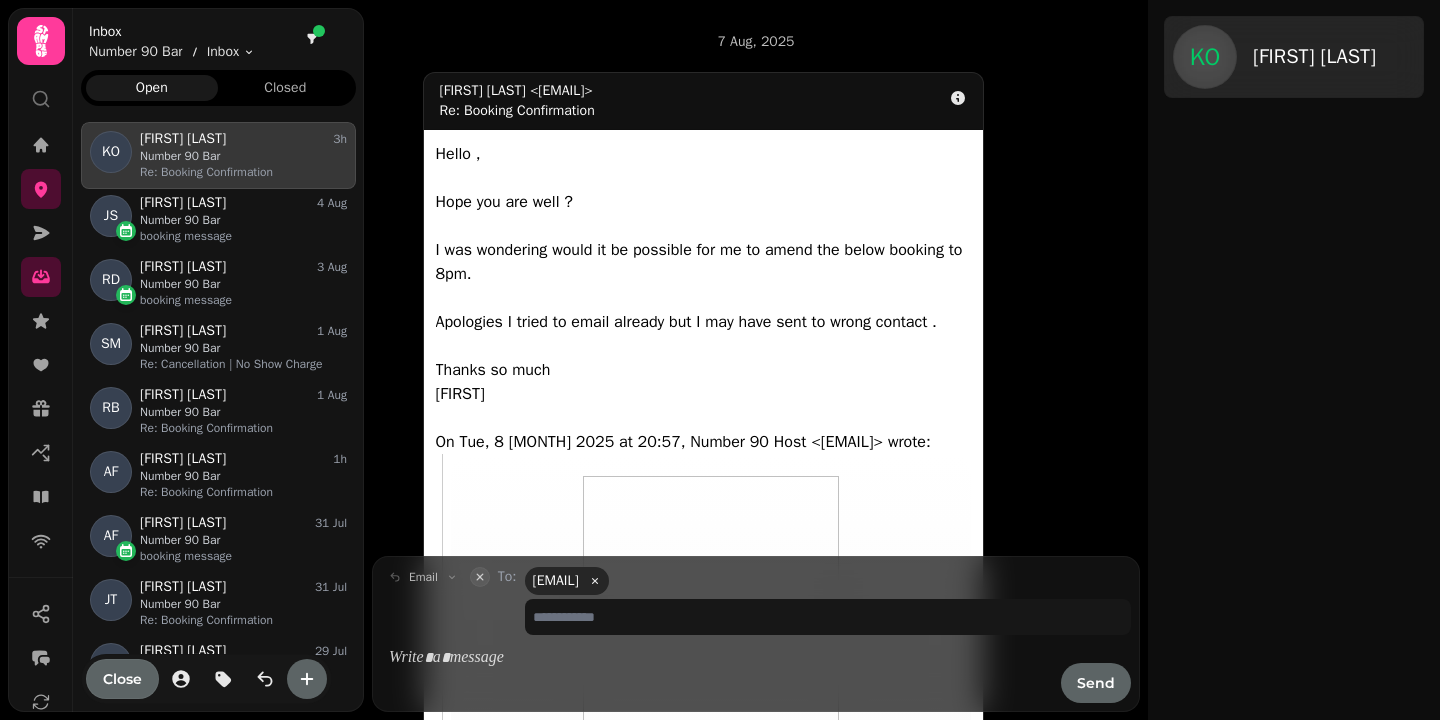 click at bounding box center (719, 658) 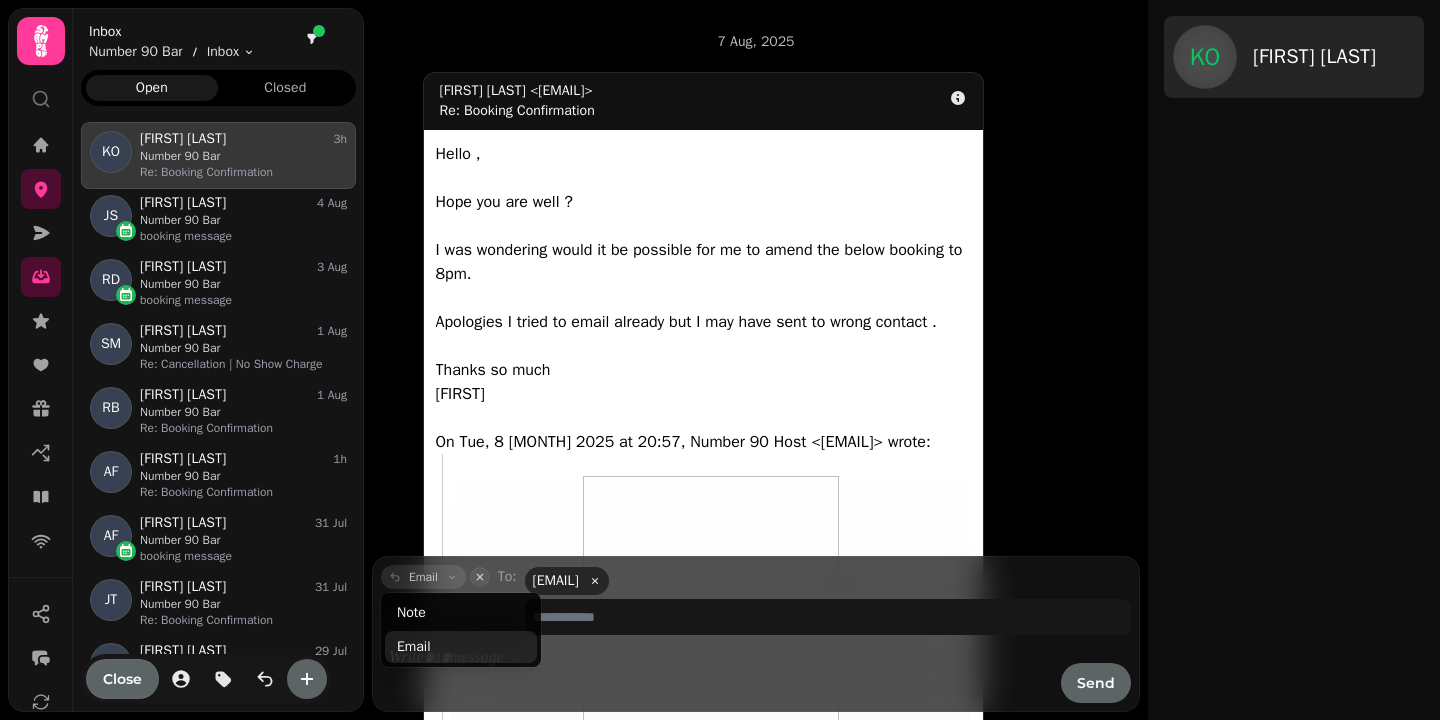 click on "email" at bounding box center [423, 577] 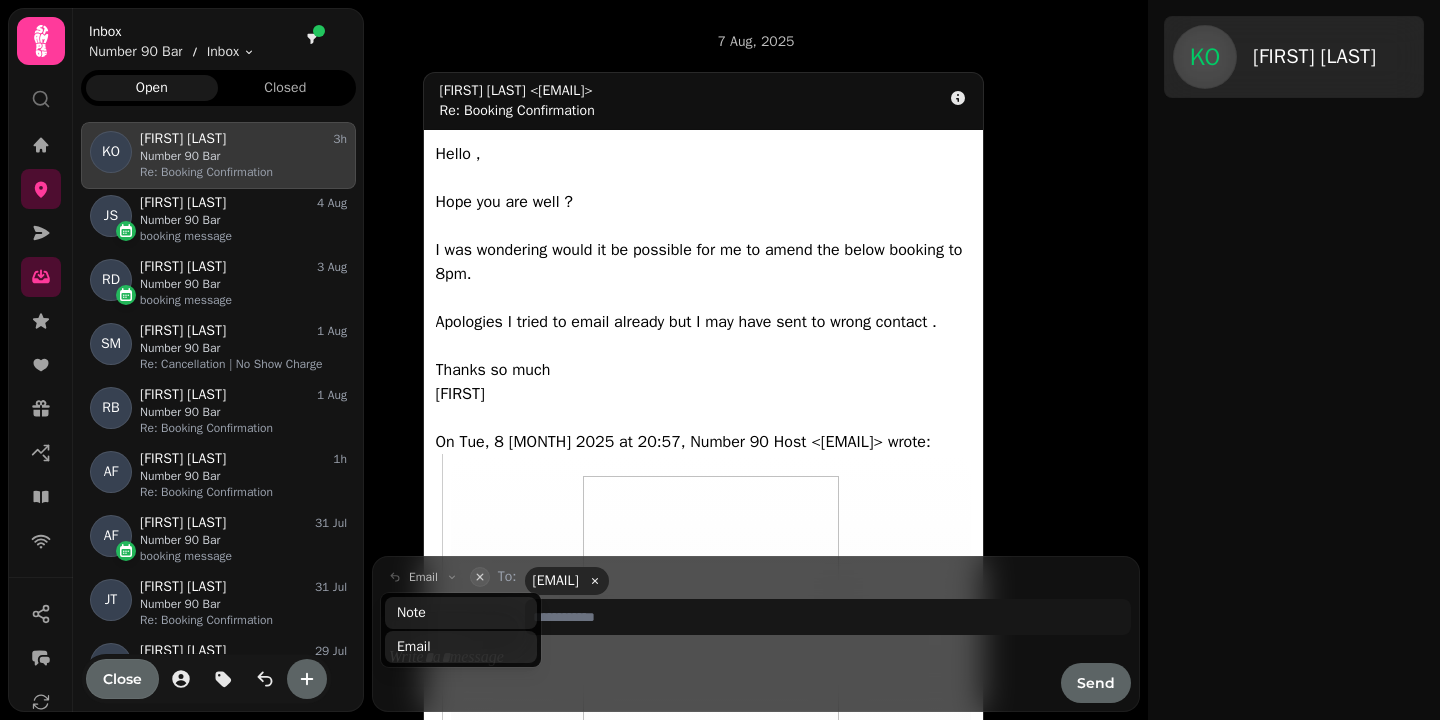 click on "Note" at bounding box center (461, 613) 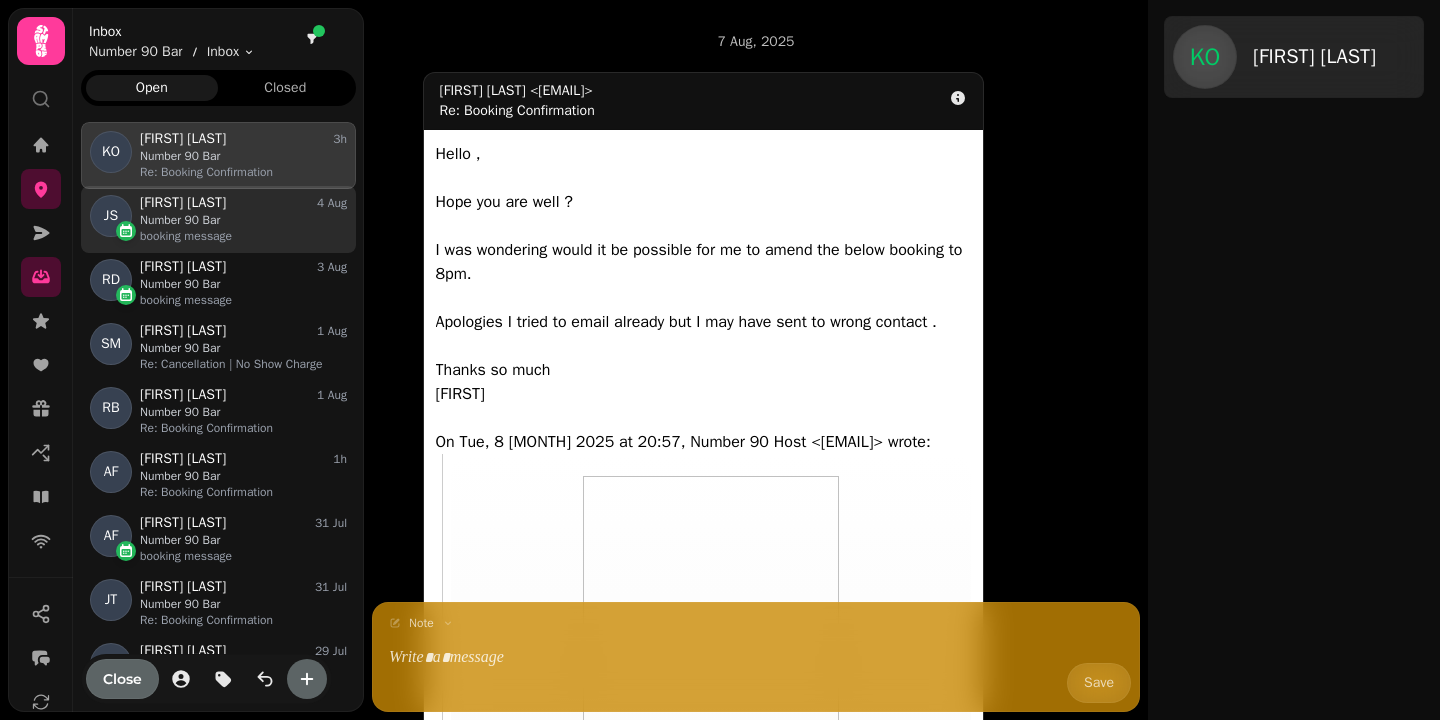 click on "booking message" at bounding box center (243, 236) 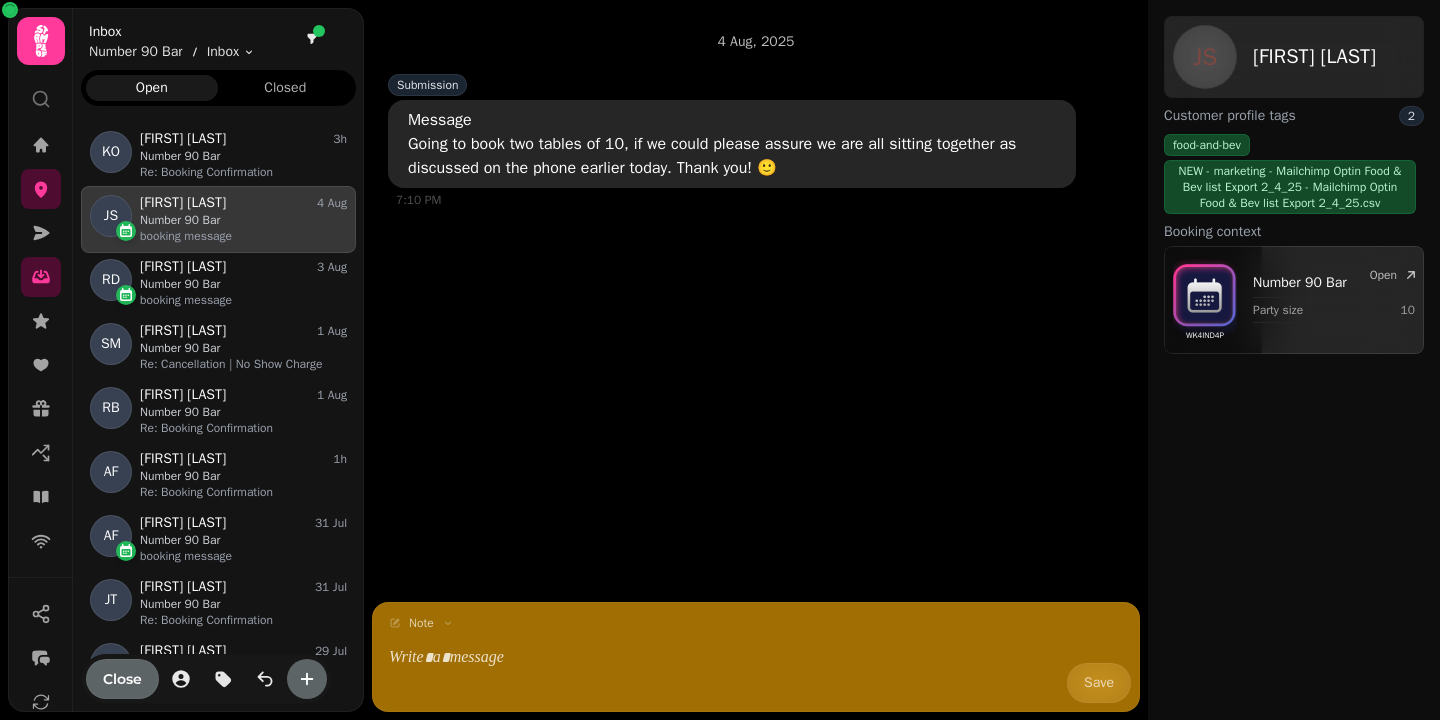 scroll, scrollTop: 0, scrollLeft: 0, axis: both 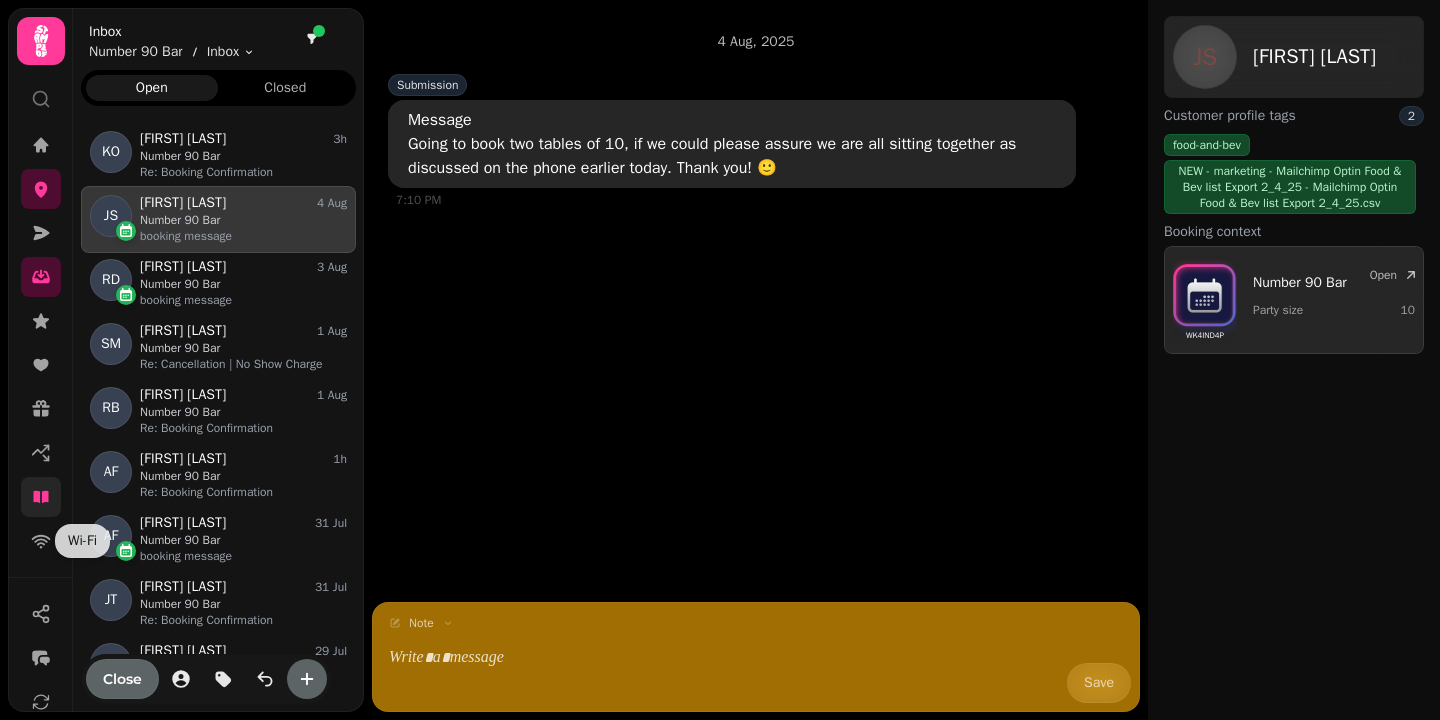 click at bounding box center (41, 497) 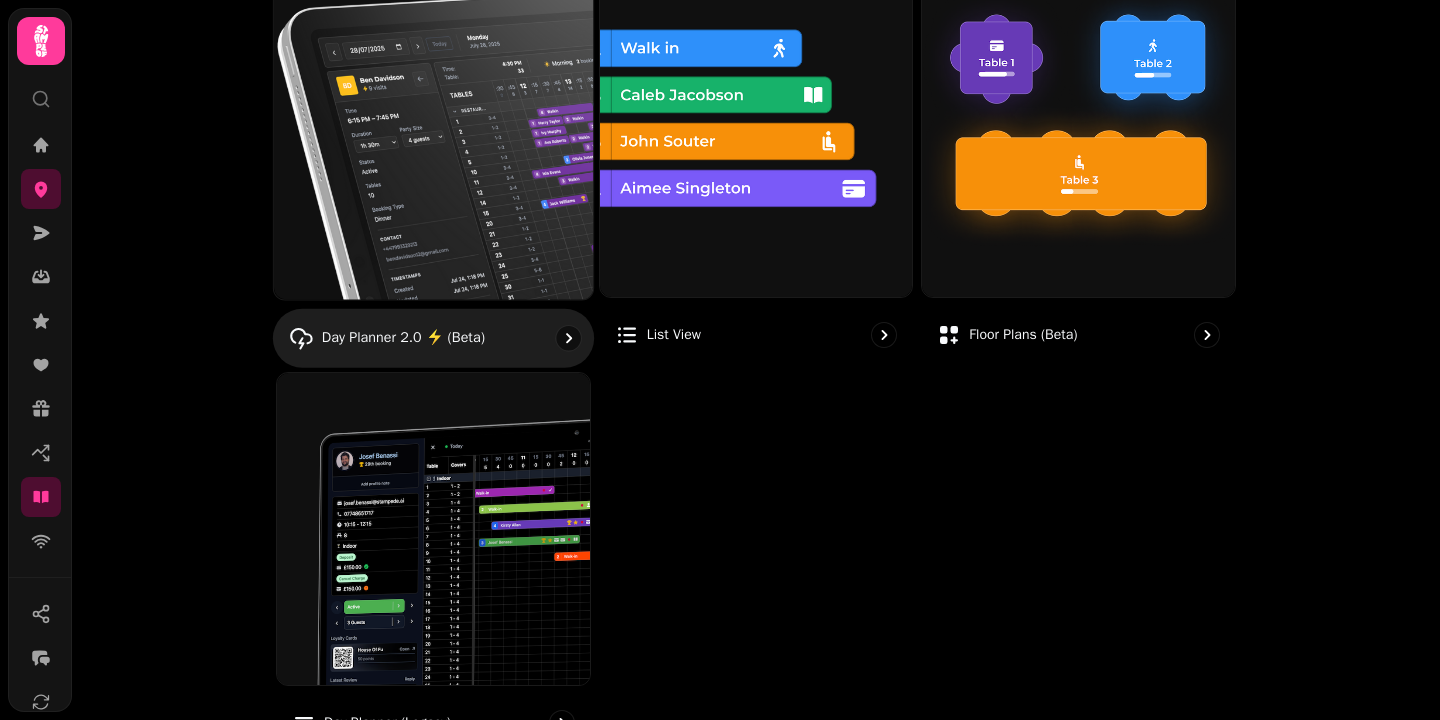 scroll, scrollTop: 345, scrollLeft: 0, axis: vertical 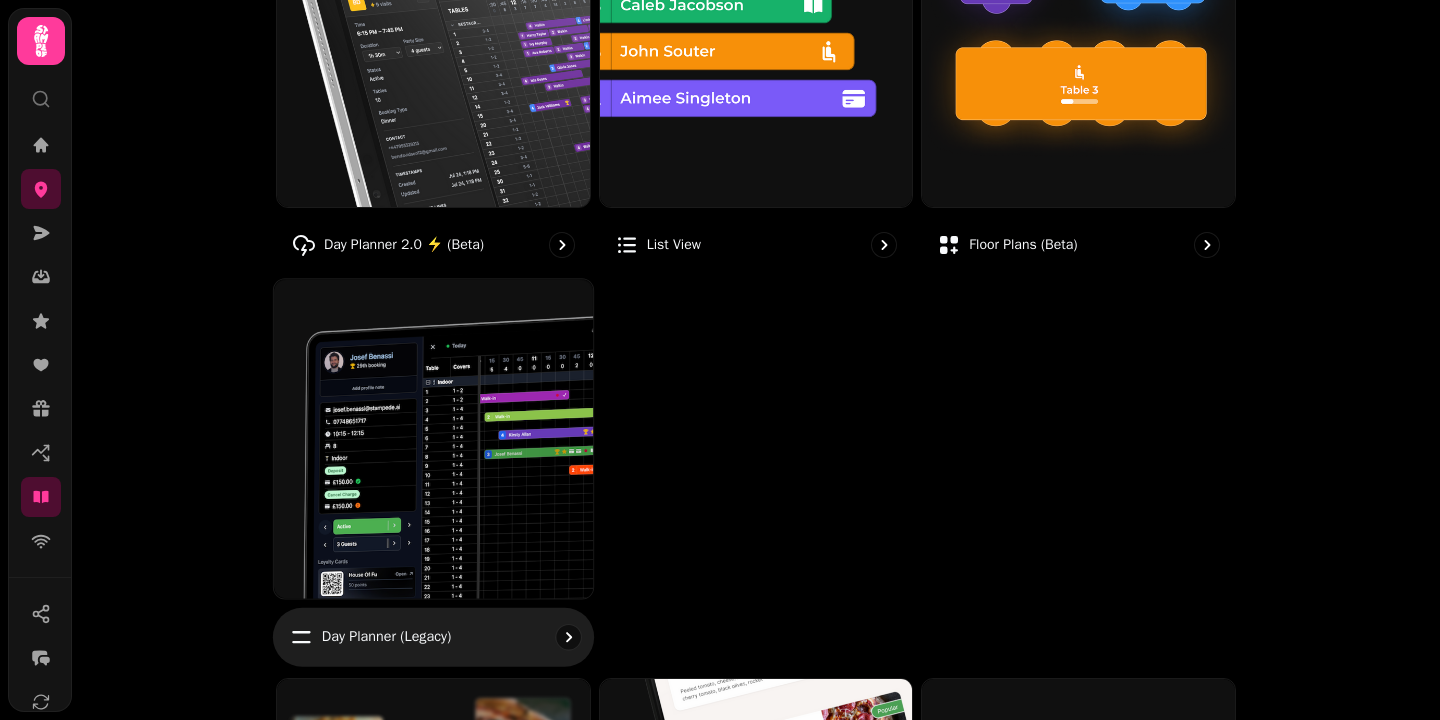 click at bounding box center [433, 438] 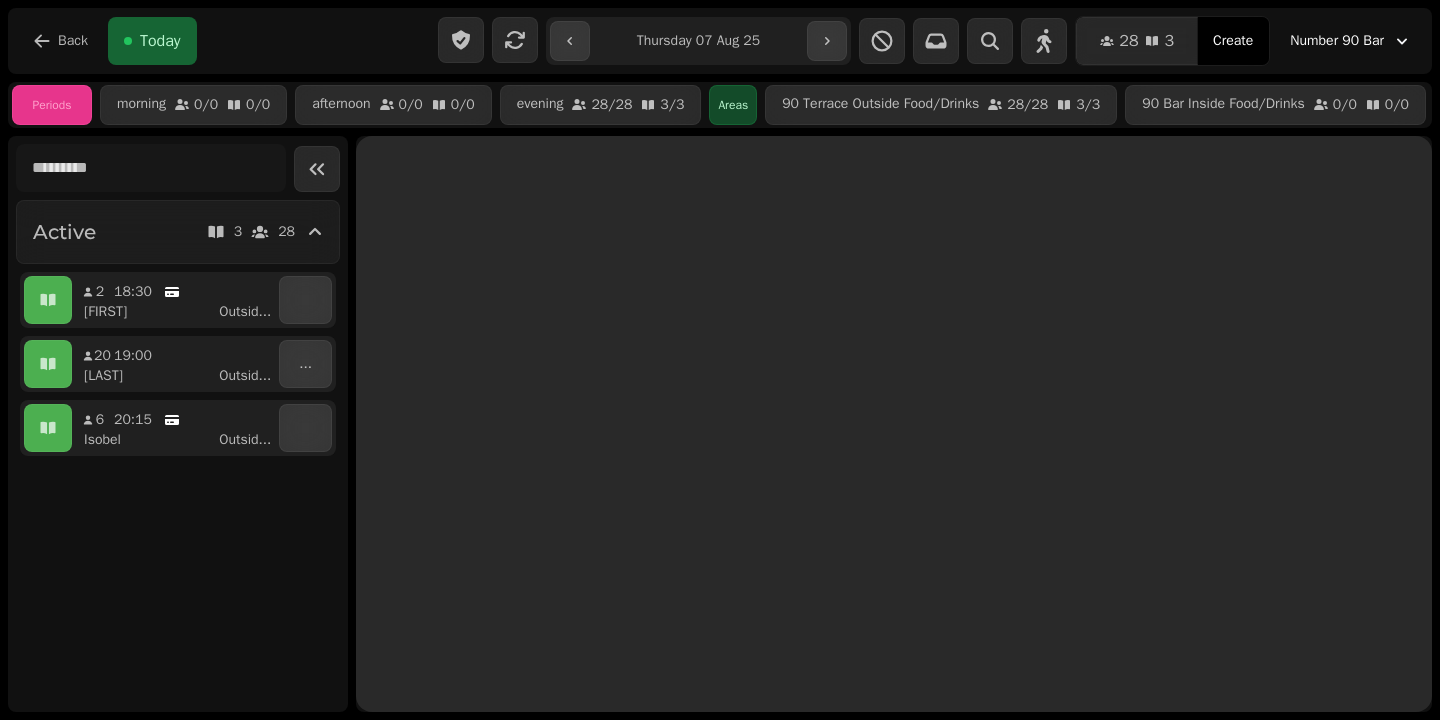 scroll, scrollTop: 0, scrollLeft: 0, axis: both 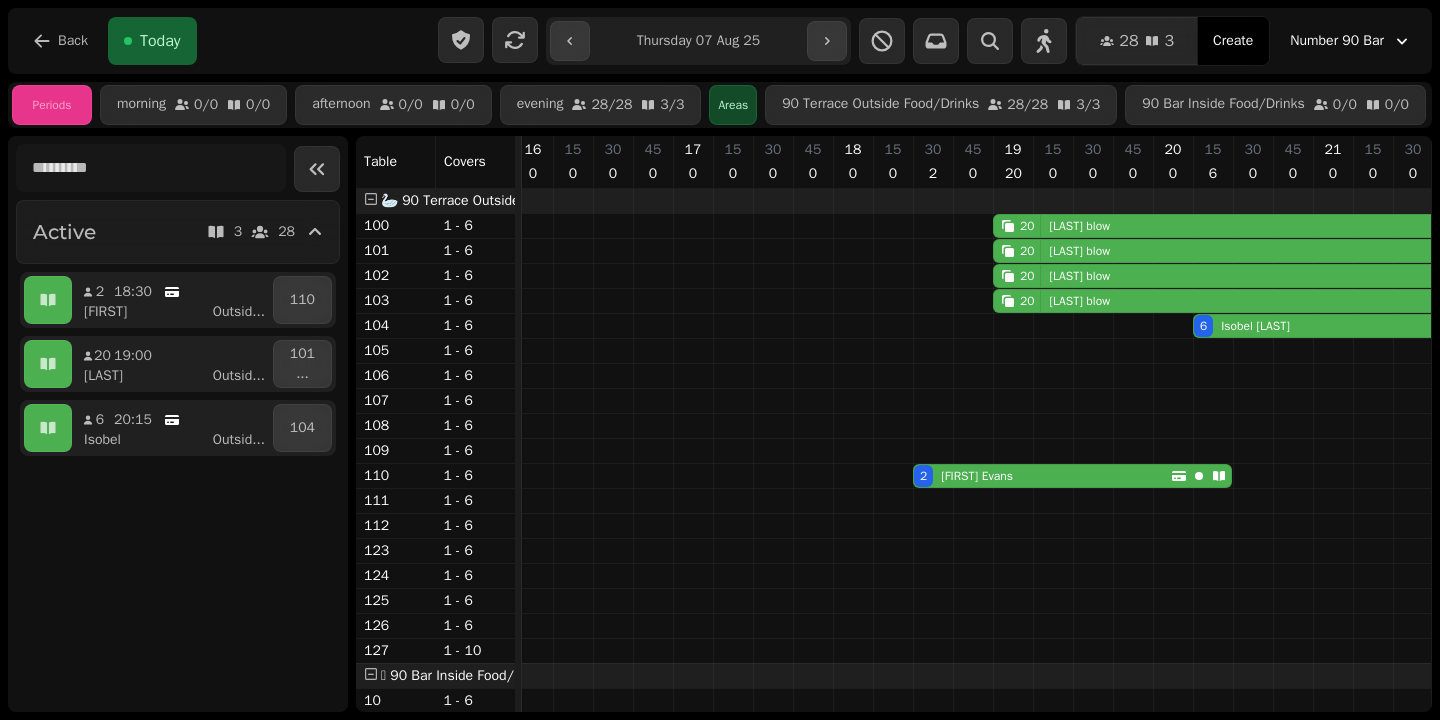 click on "Faskia   blow" at bounding box center (1079, 226) 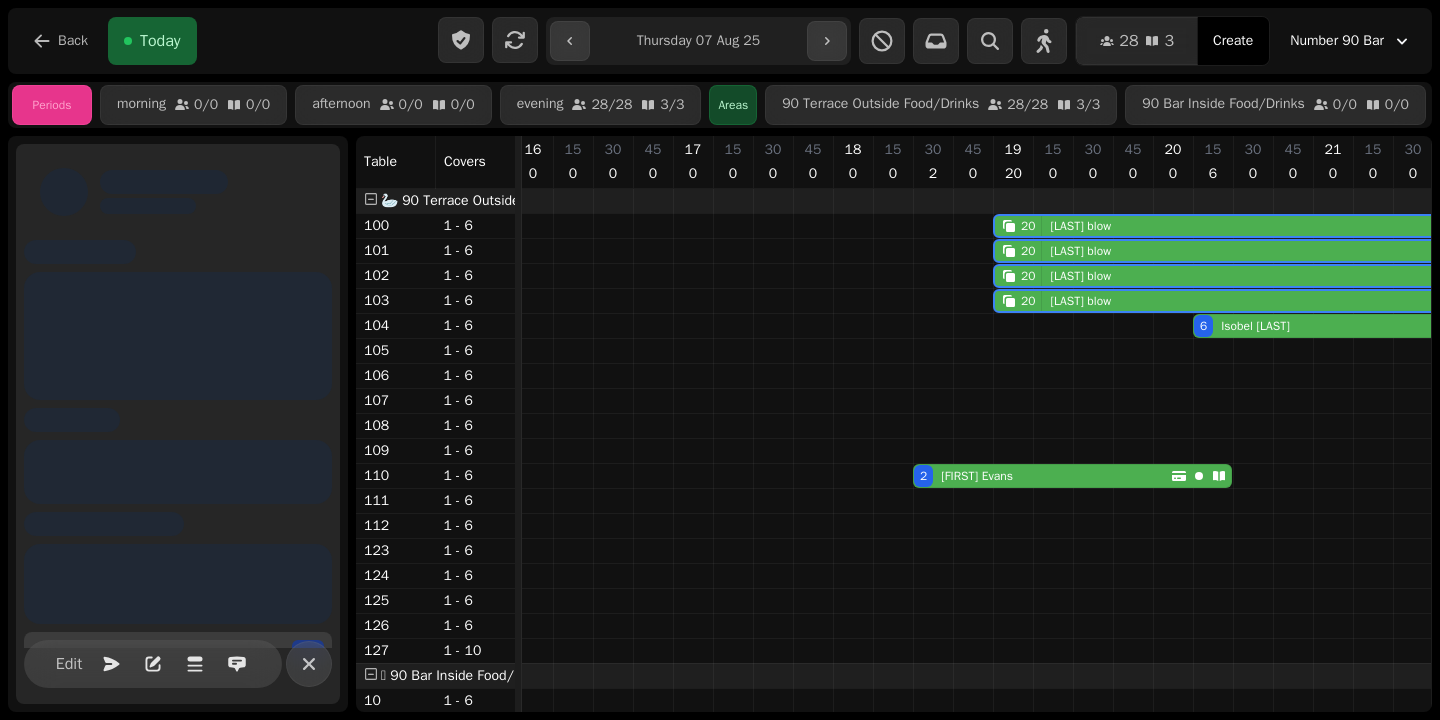 scroll, scrollTop: 0, scrollLeft: 891, axis: horizontal 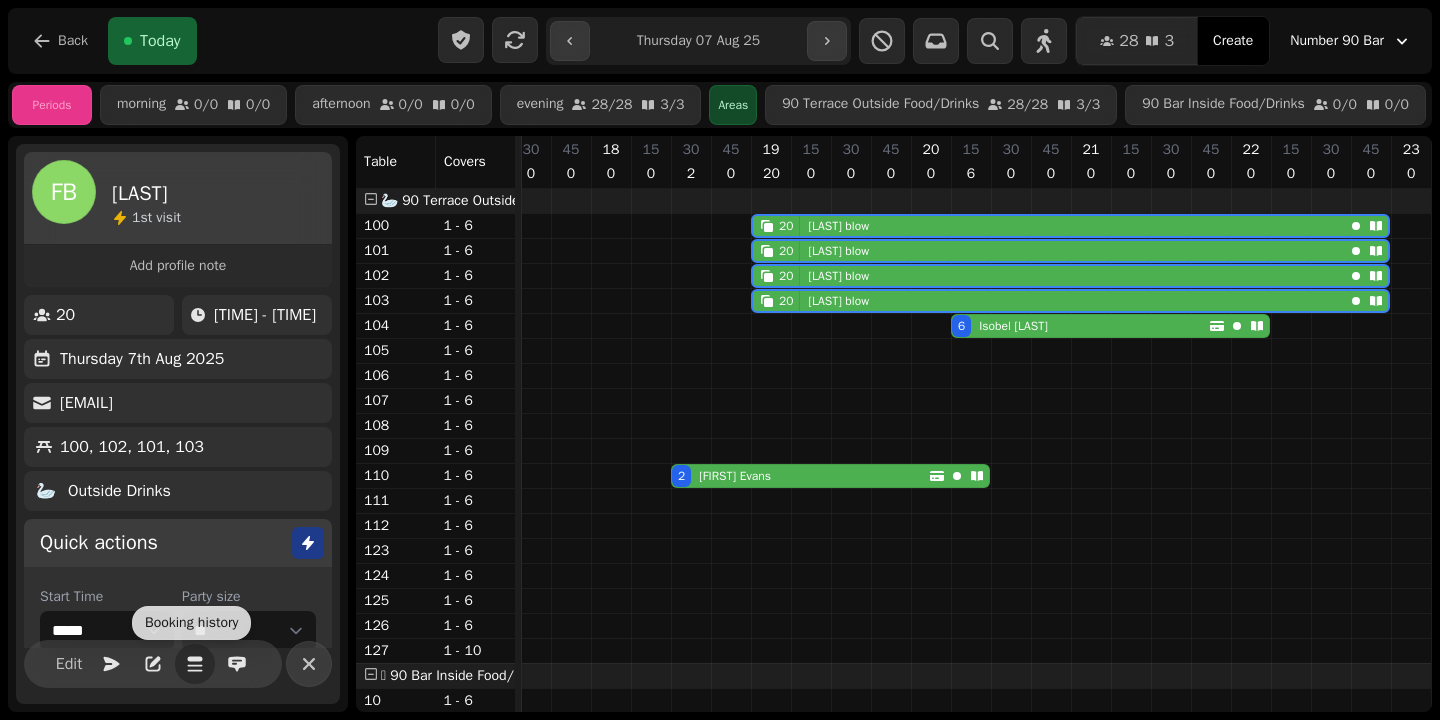 click 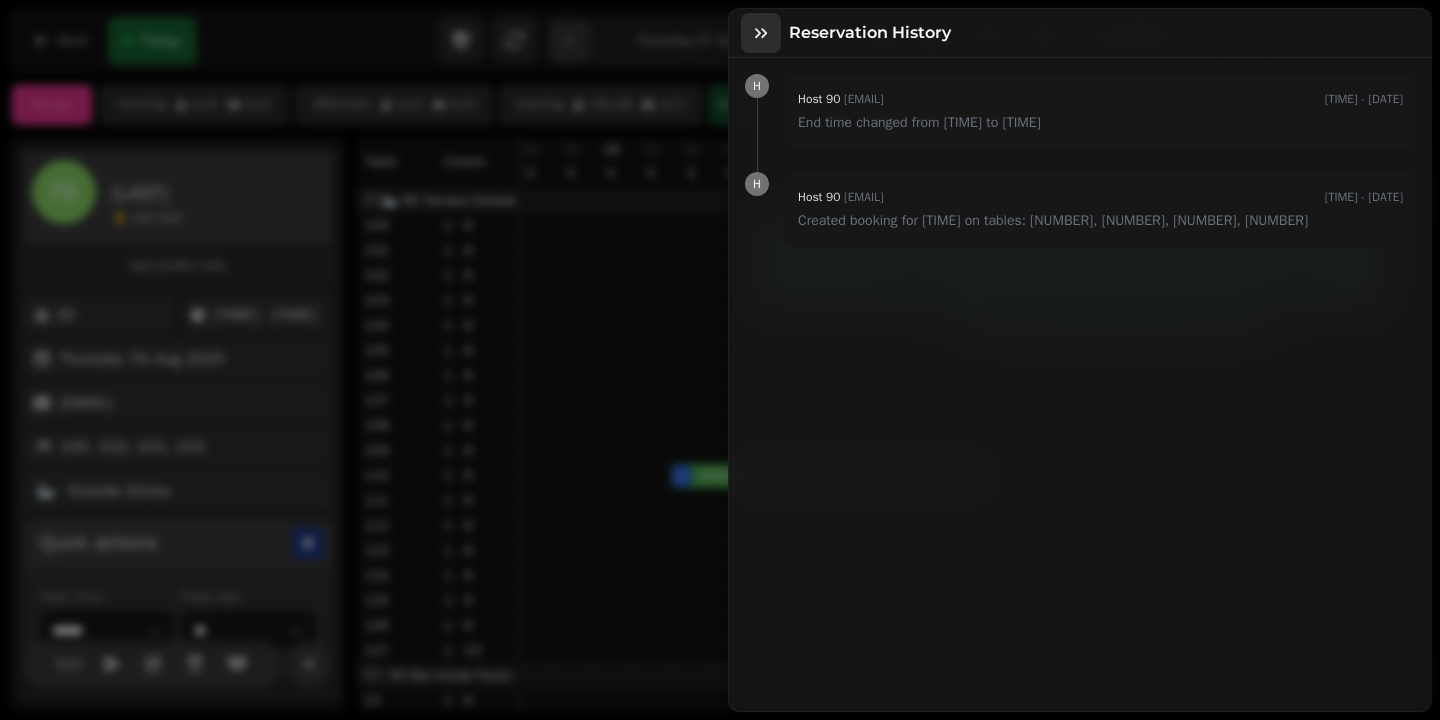 click 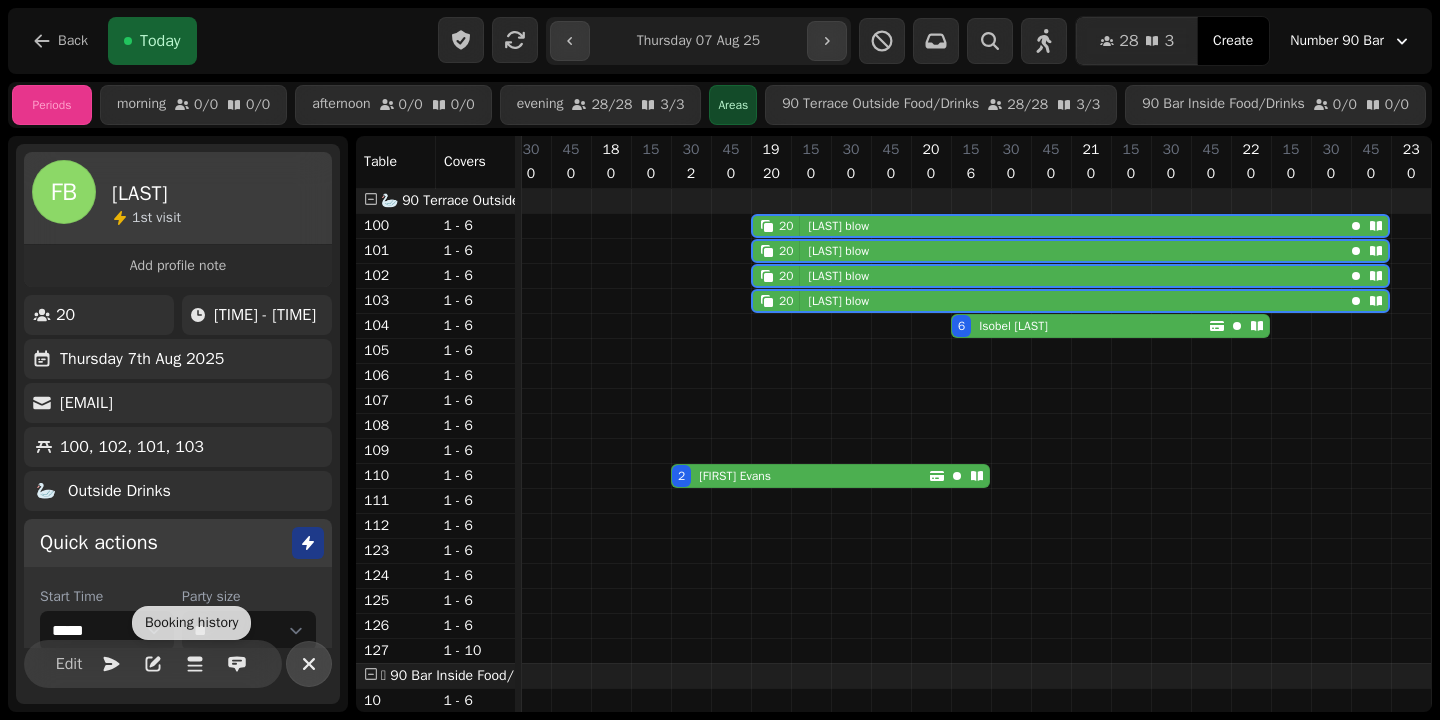 click 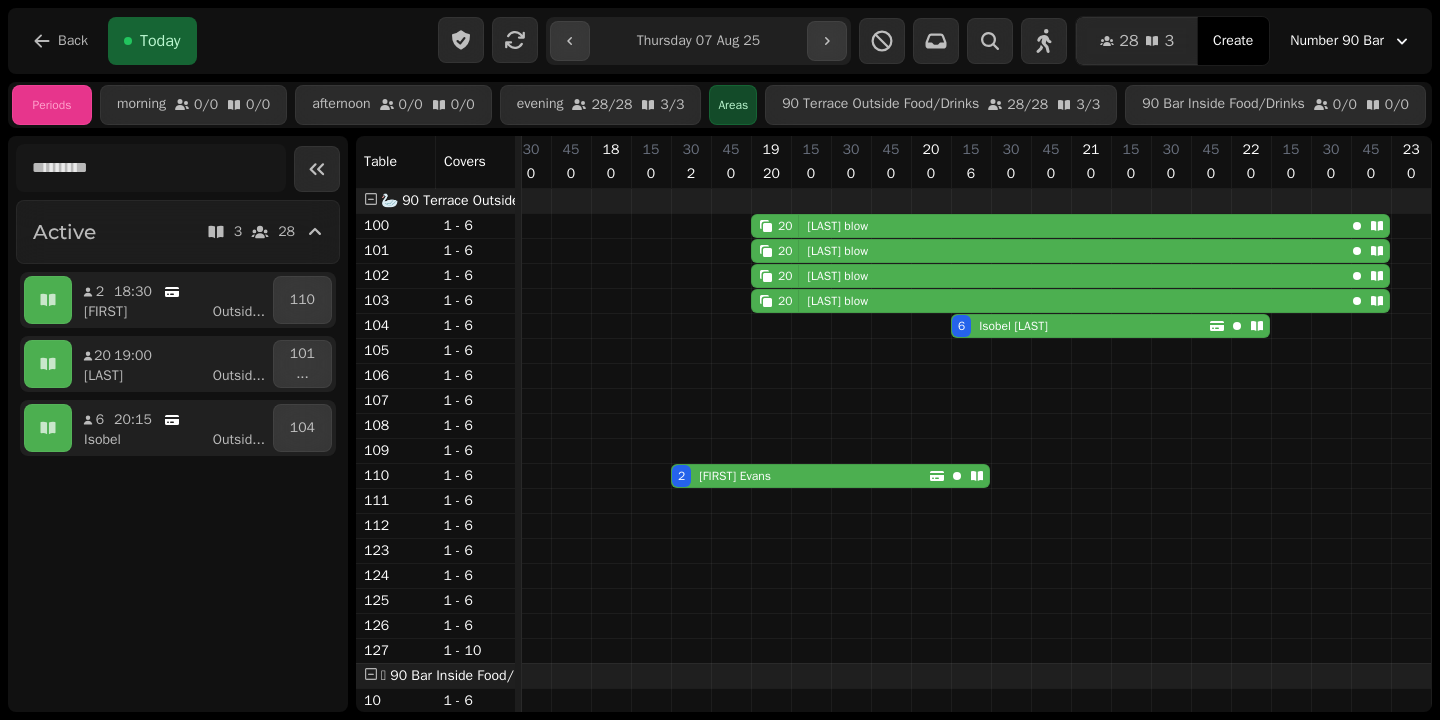 click on "**********" at bounding box center (699, 41) 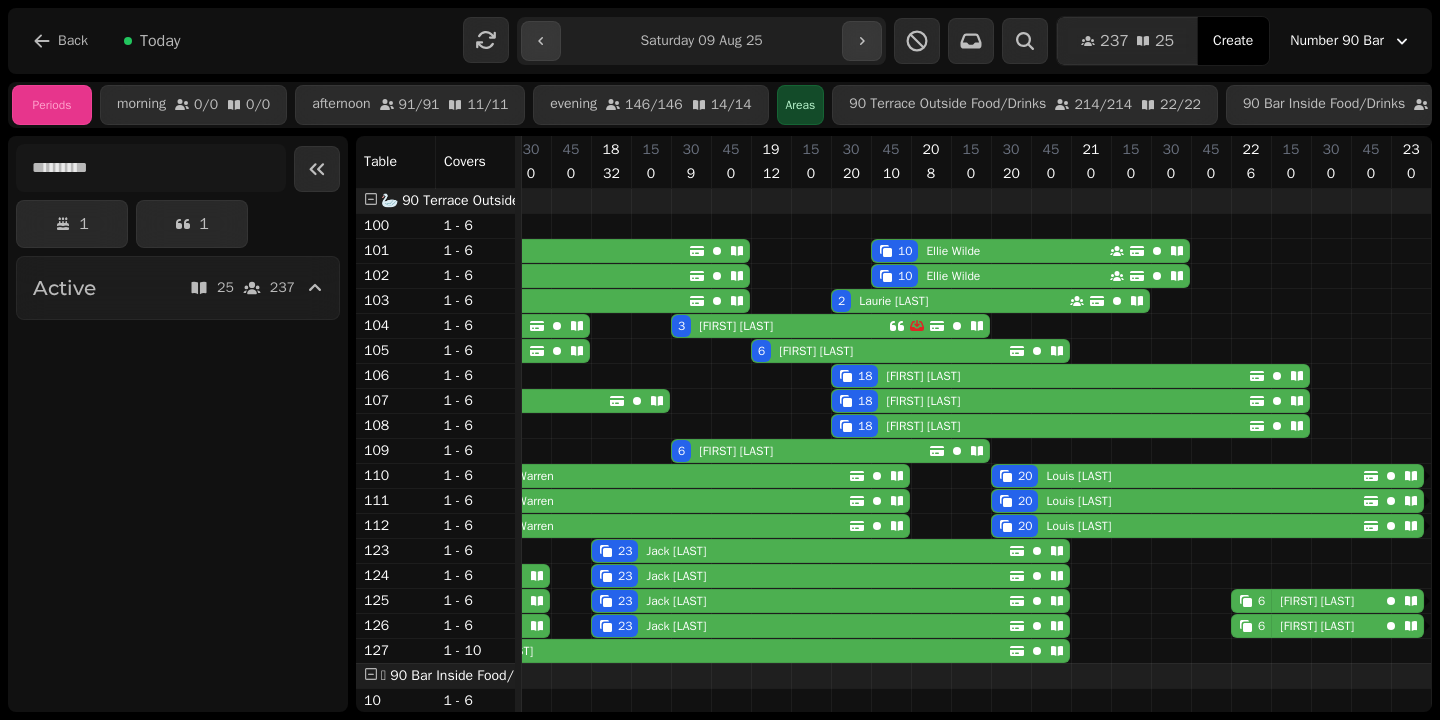 scroll, scrollTop: 0, scrollLeft: 471, axis: horizontal 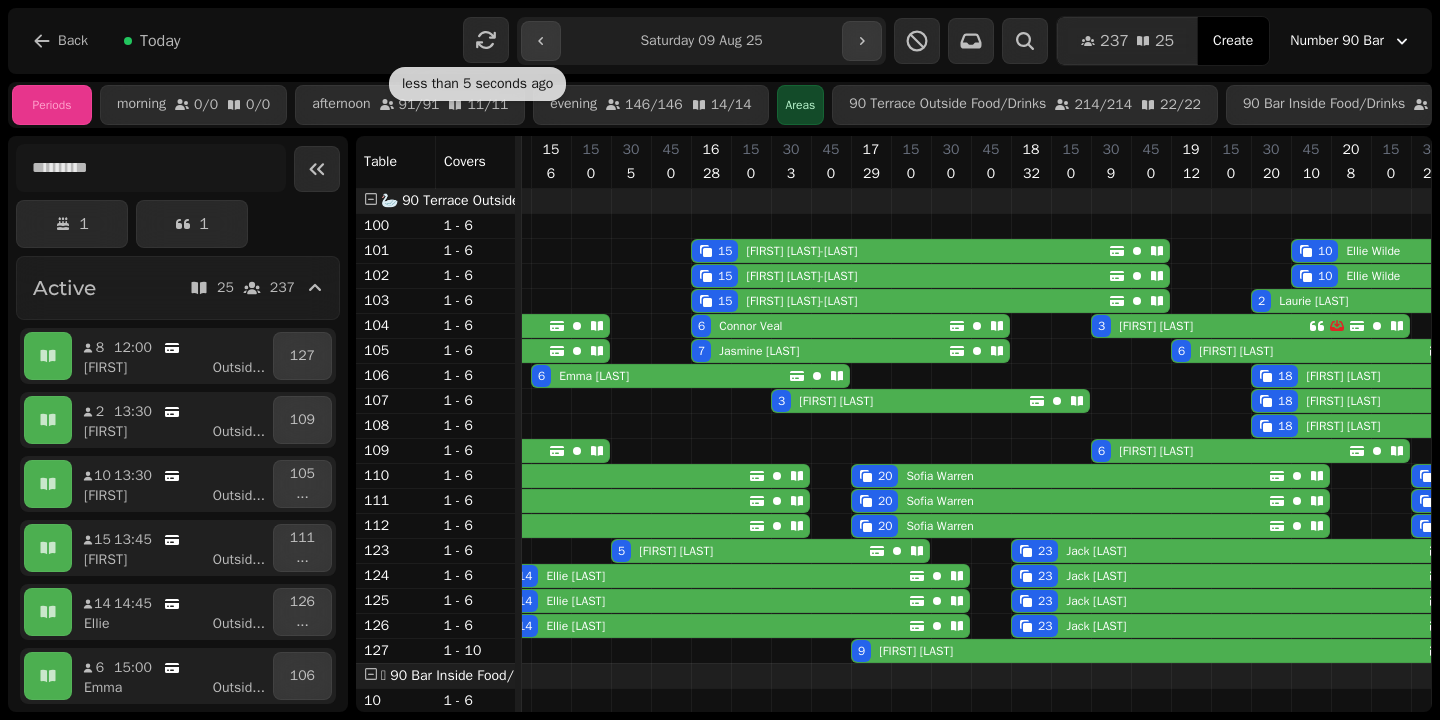 click on "**********" at bounding box center [701, 41] 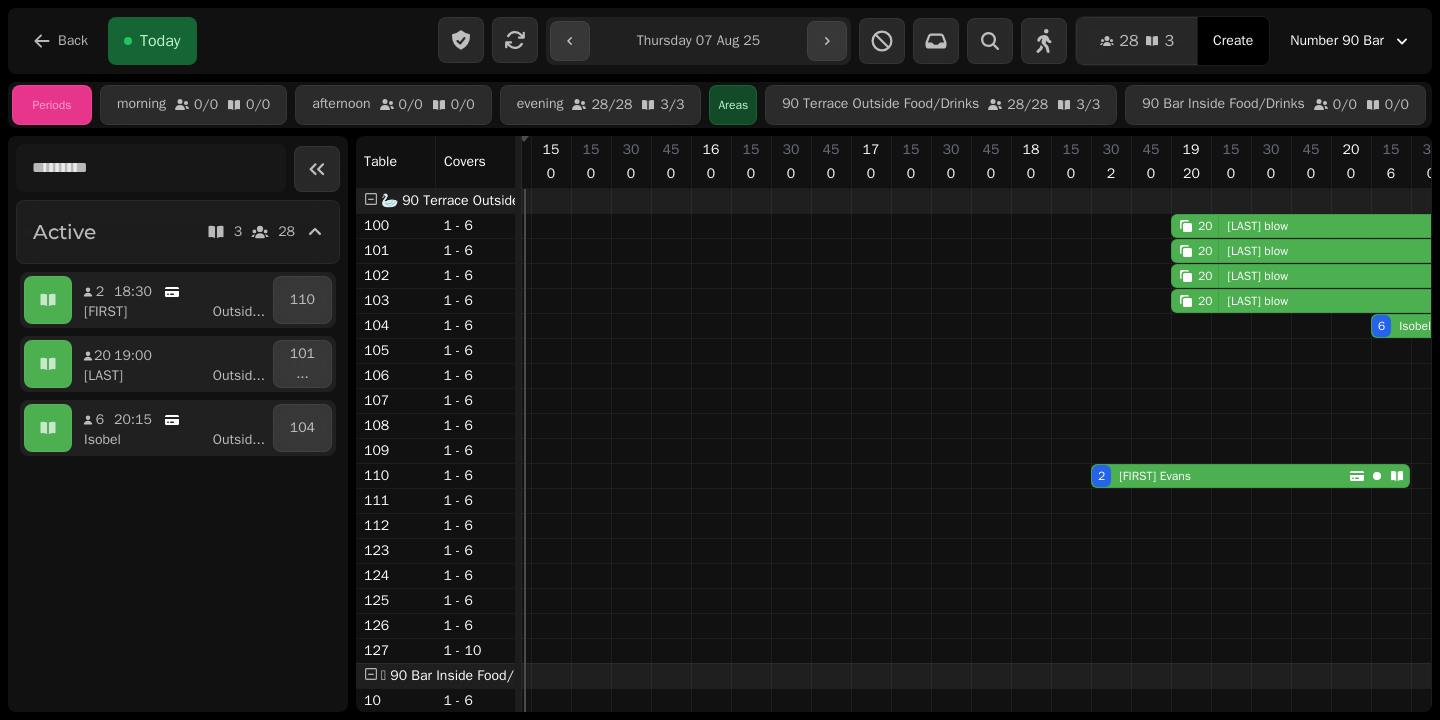 type on "**********" 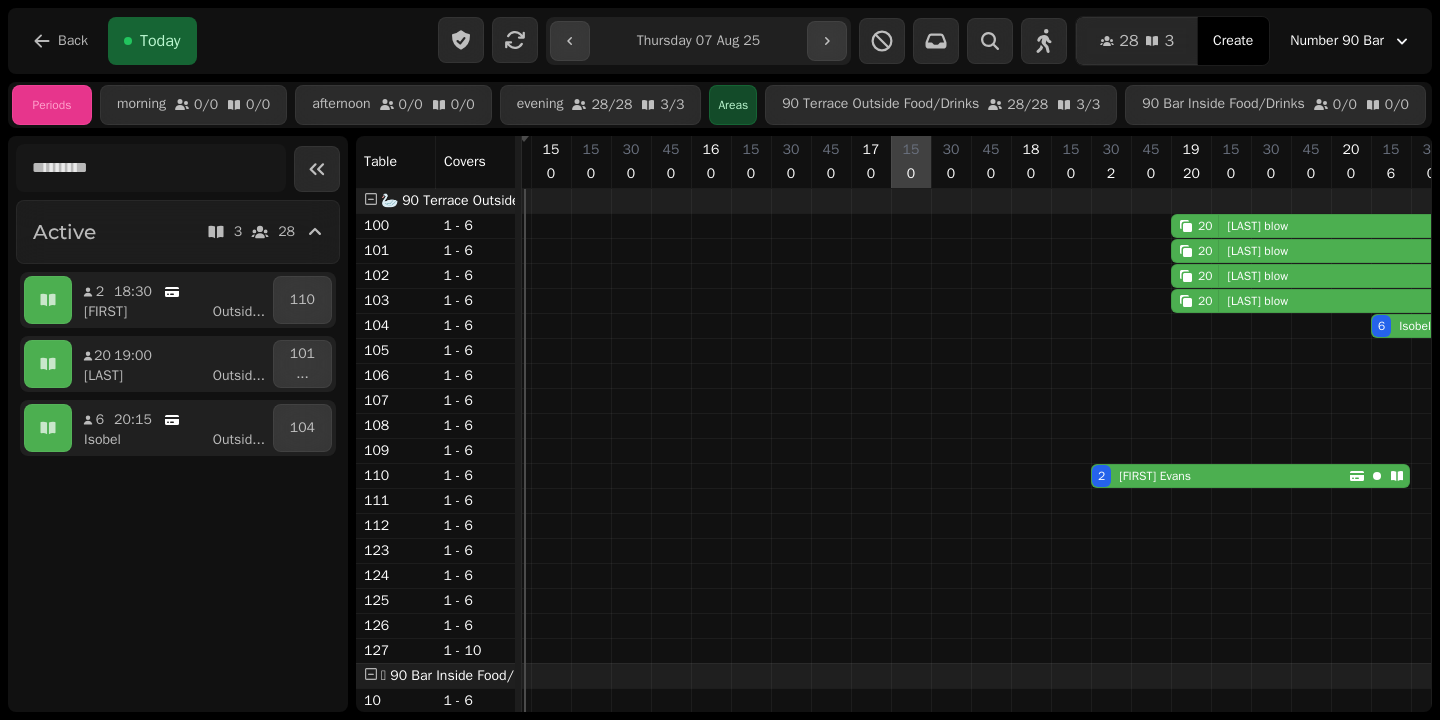 scroll, scrollTop: 0, scrollLeft: 701, axis: horizontal 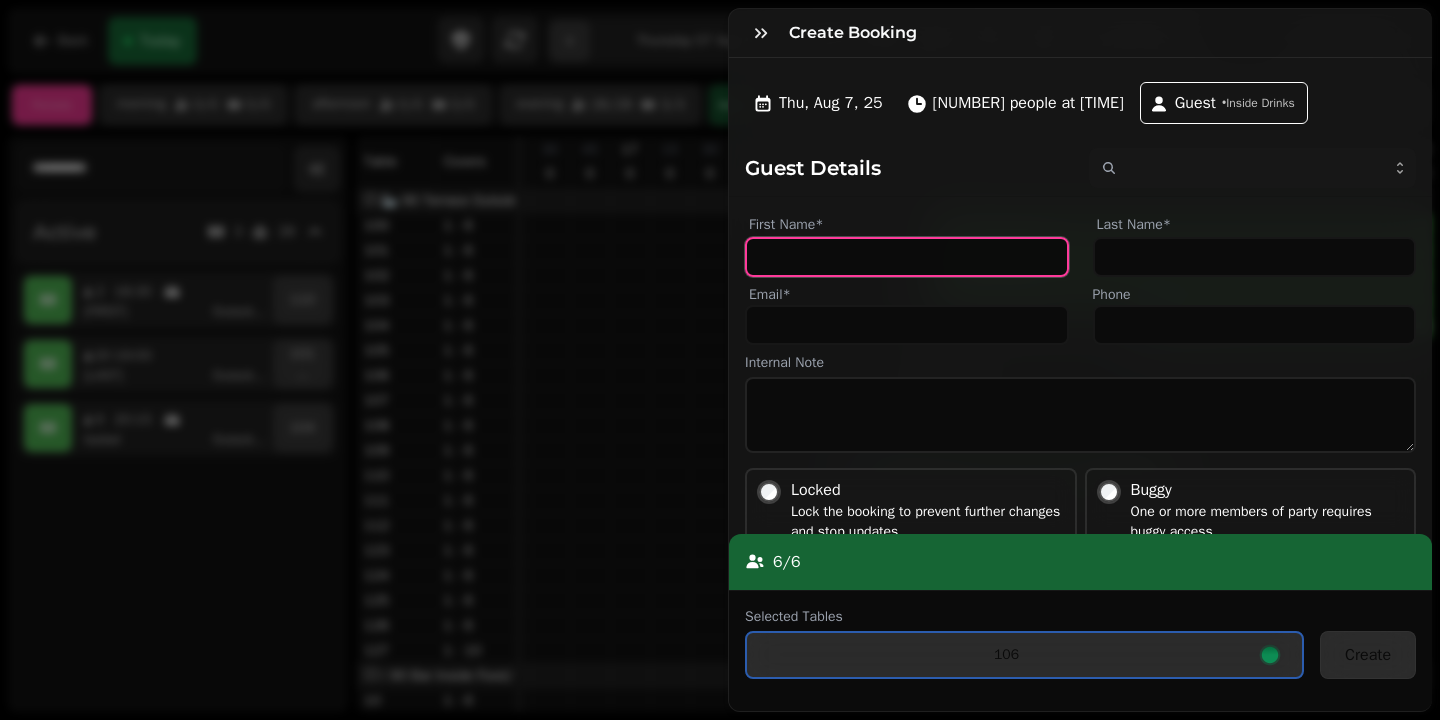 click on "First Name*" at bounding box center (907, 257) 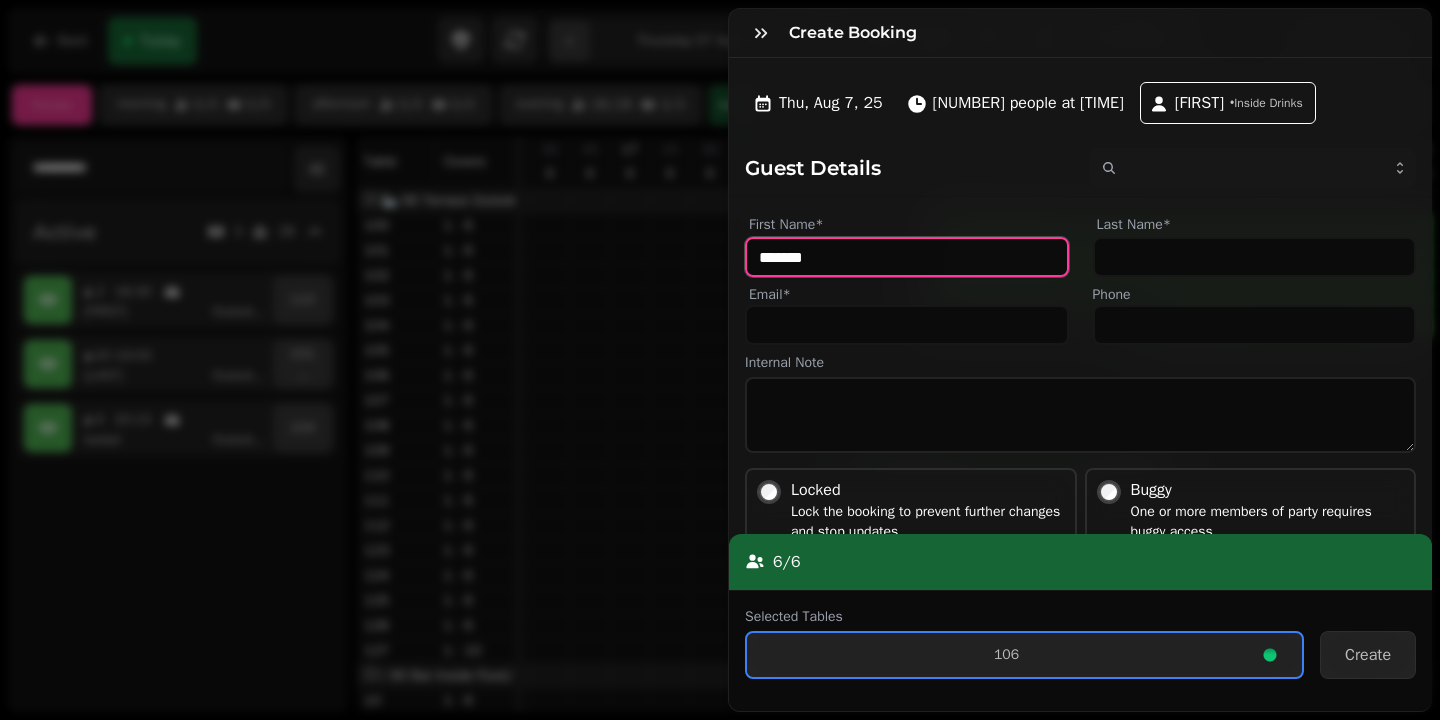 type on "*******" 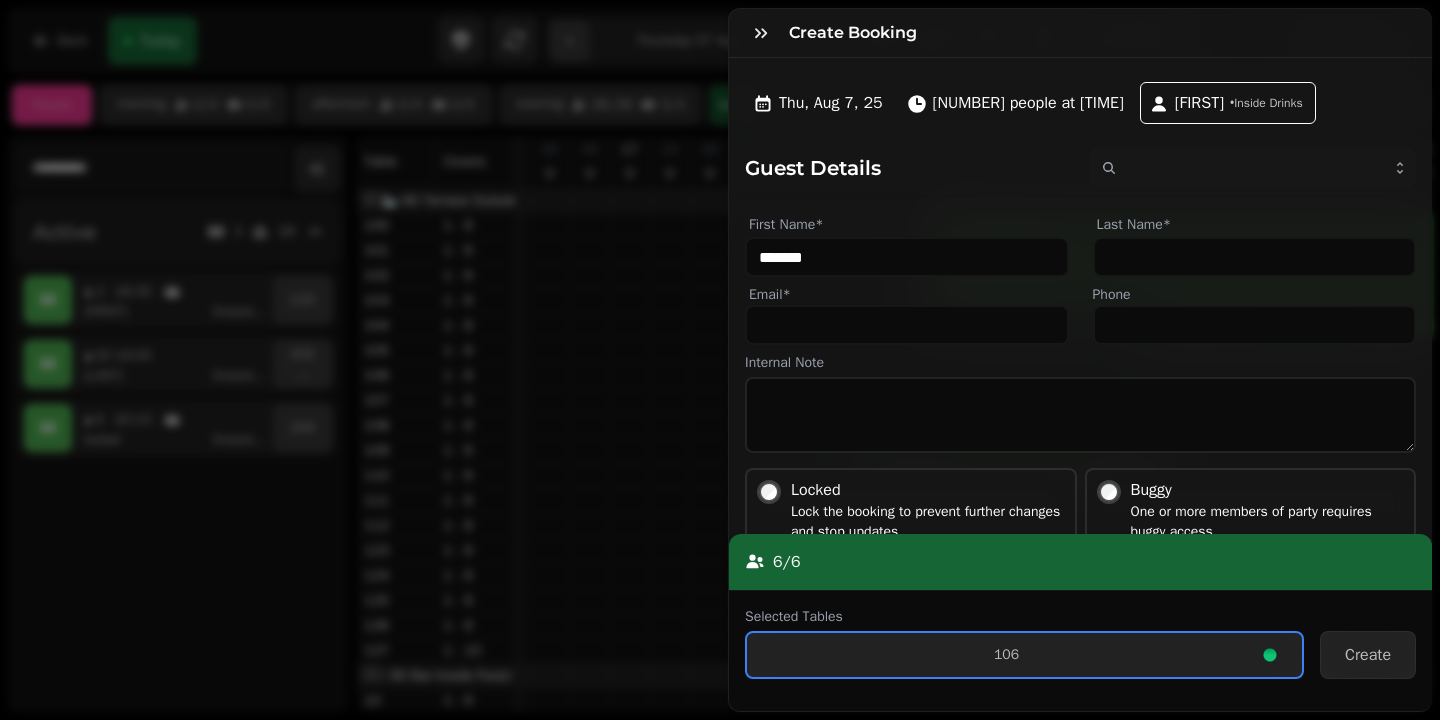 click on "6 / 6" at bounding box center [1080, 562] 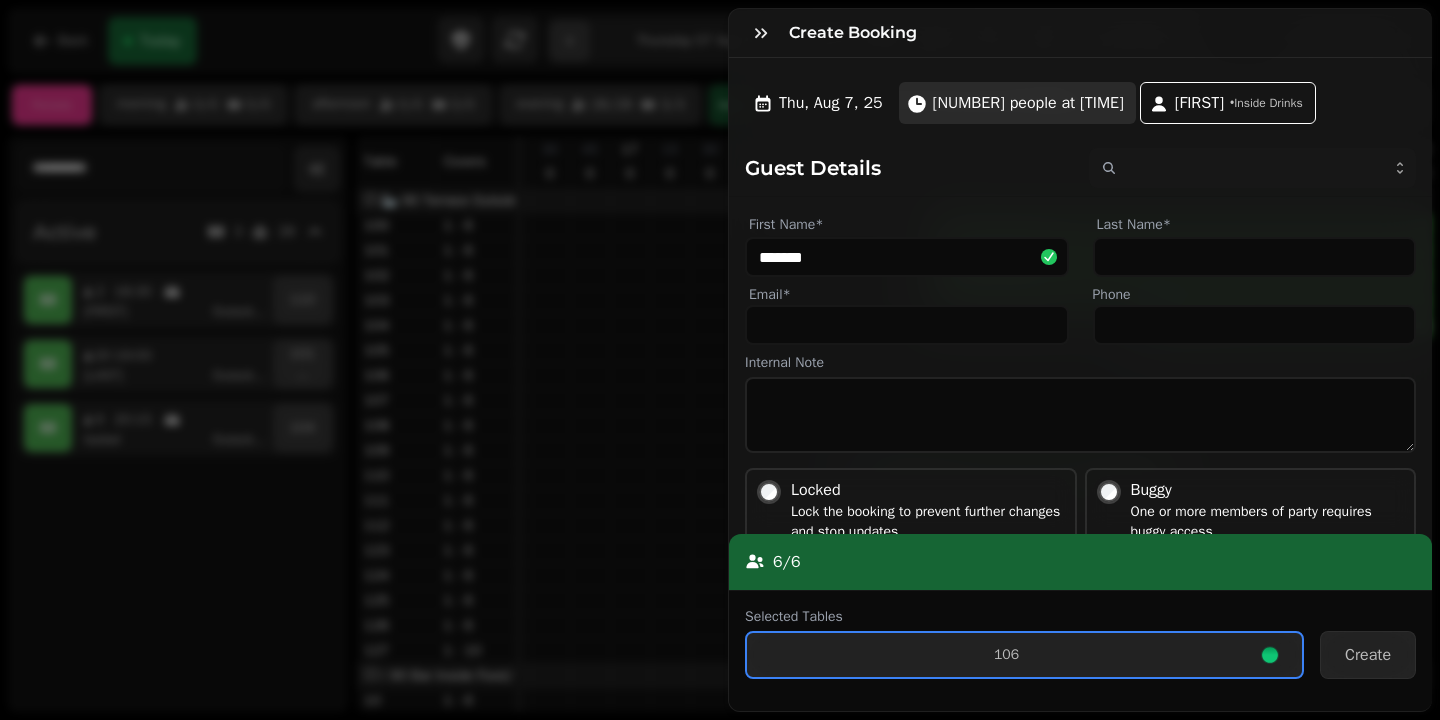 click on "6 people at 19:00" at bounding box center (1028, 103) 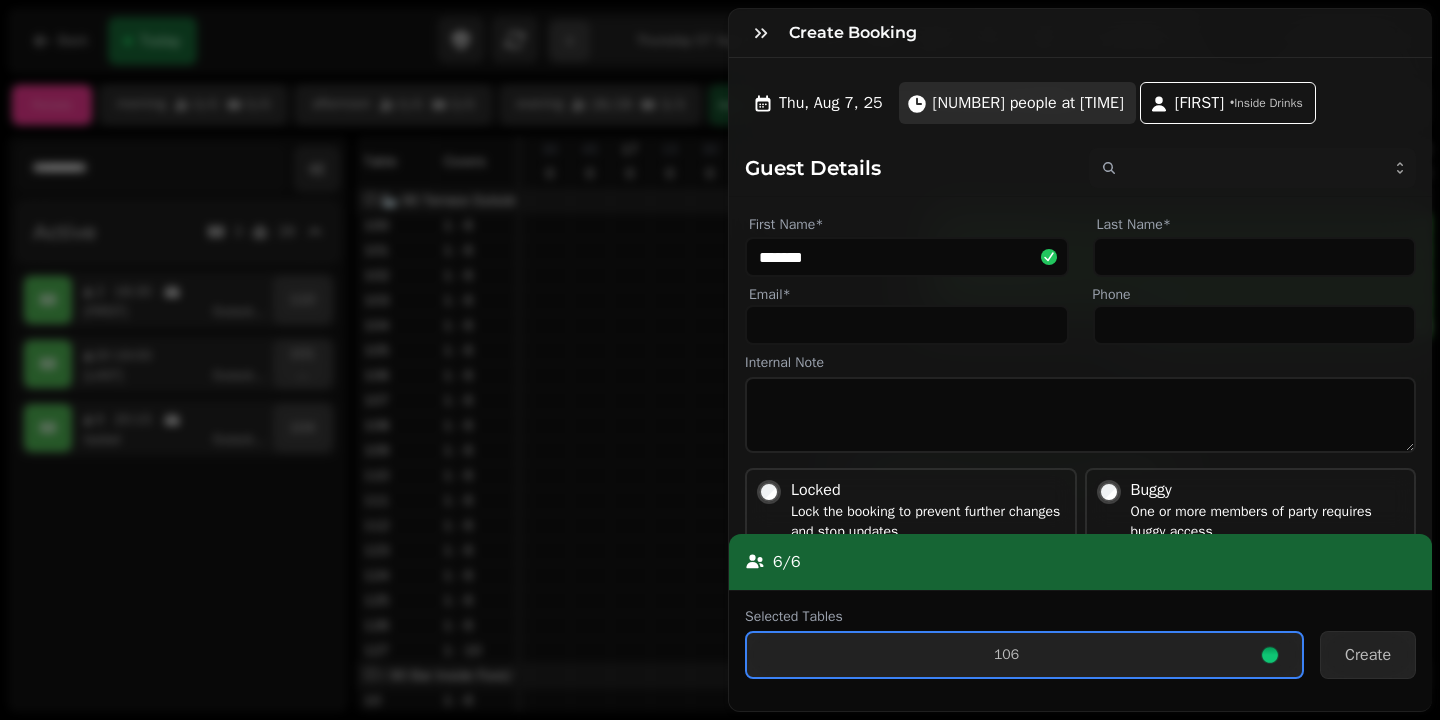 select on "*" 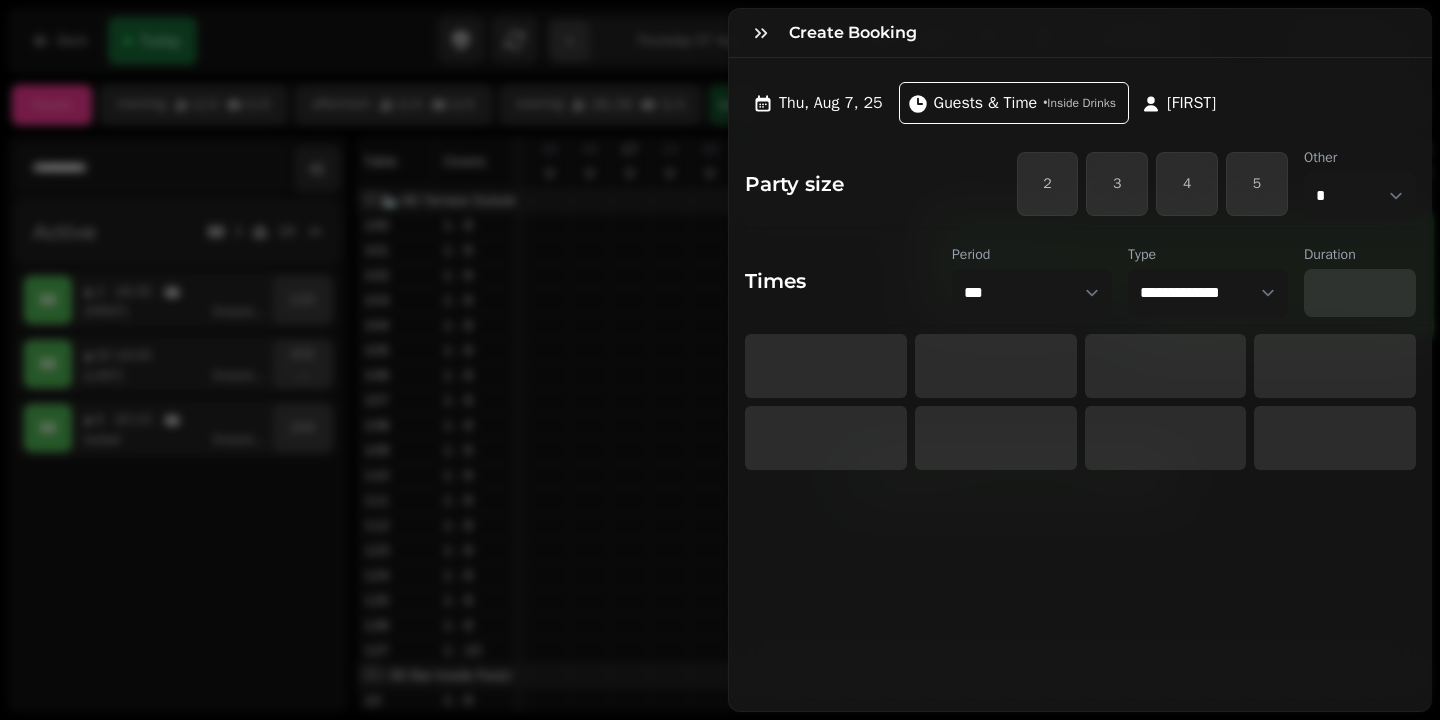 select on "****" 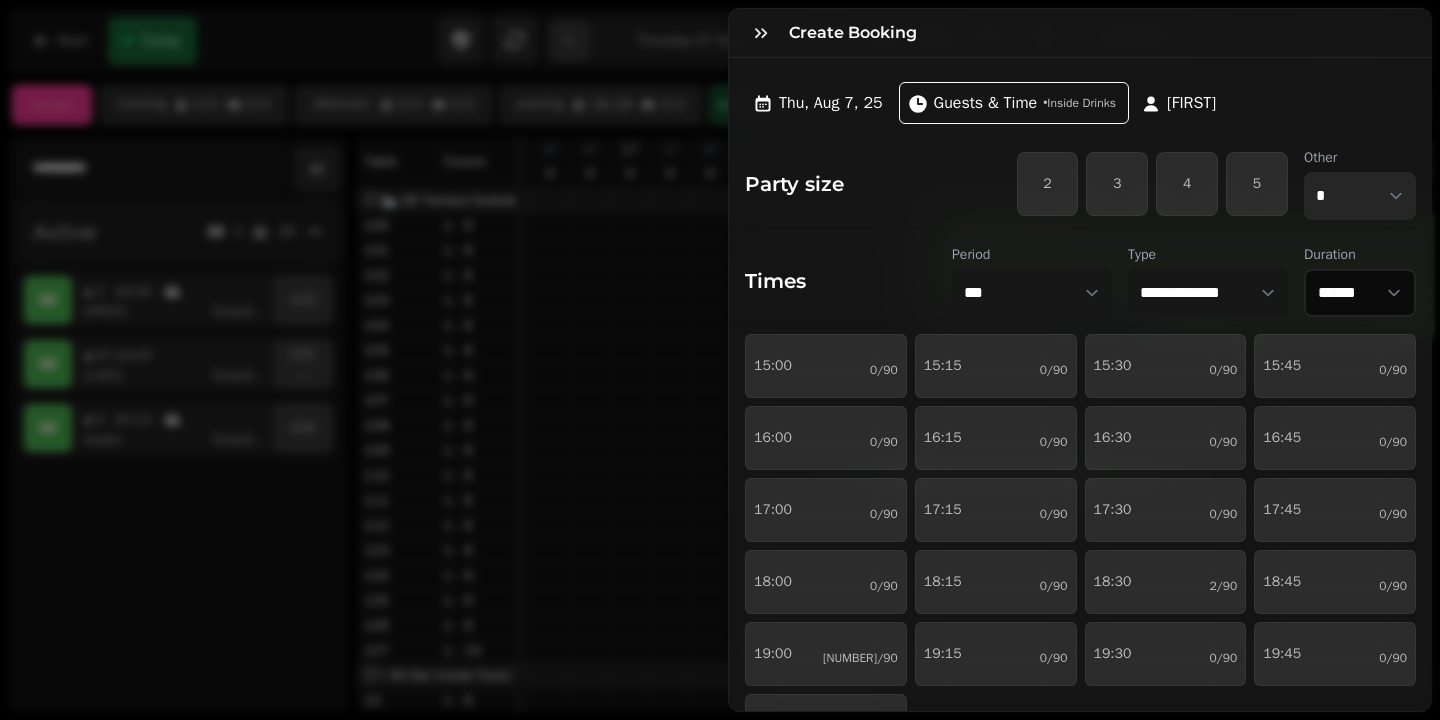 click on "* * * * * * * * * ** ** ** ** ** ** ** ** ** ** ** ** ** ** ** ** ** ** ** ** ** ** ** ** ** ** ** ** ** ** ** ** ** ** ** ** ** ** ** ** ** ** ** ** ** ** ** ** ** ** ** ** ** ** ** ** ** ** ** ** ** ** ** ** ** ** ** ** ** ** ** ** ** ** ** ** ** ** ** ** ** ** ** ** ** ** ** ** ** ** *** *** *** *** *** *** *** *** *** *** *** *** *** *** *** *** *** *** *** *** ***" at bounding box center (1360, 196) 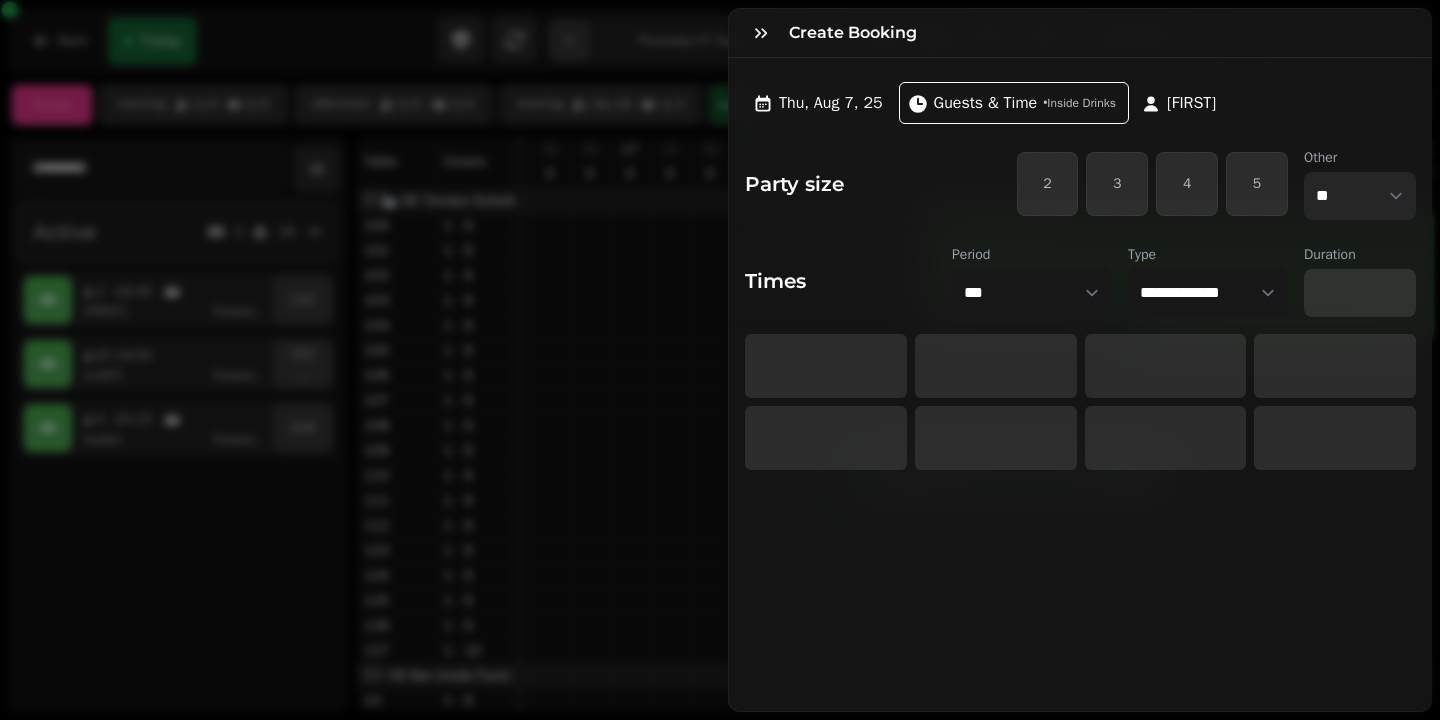 select on "****" 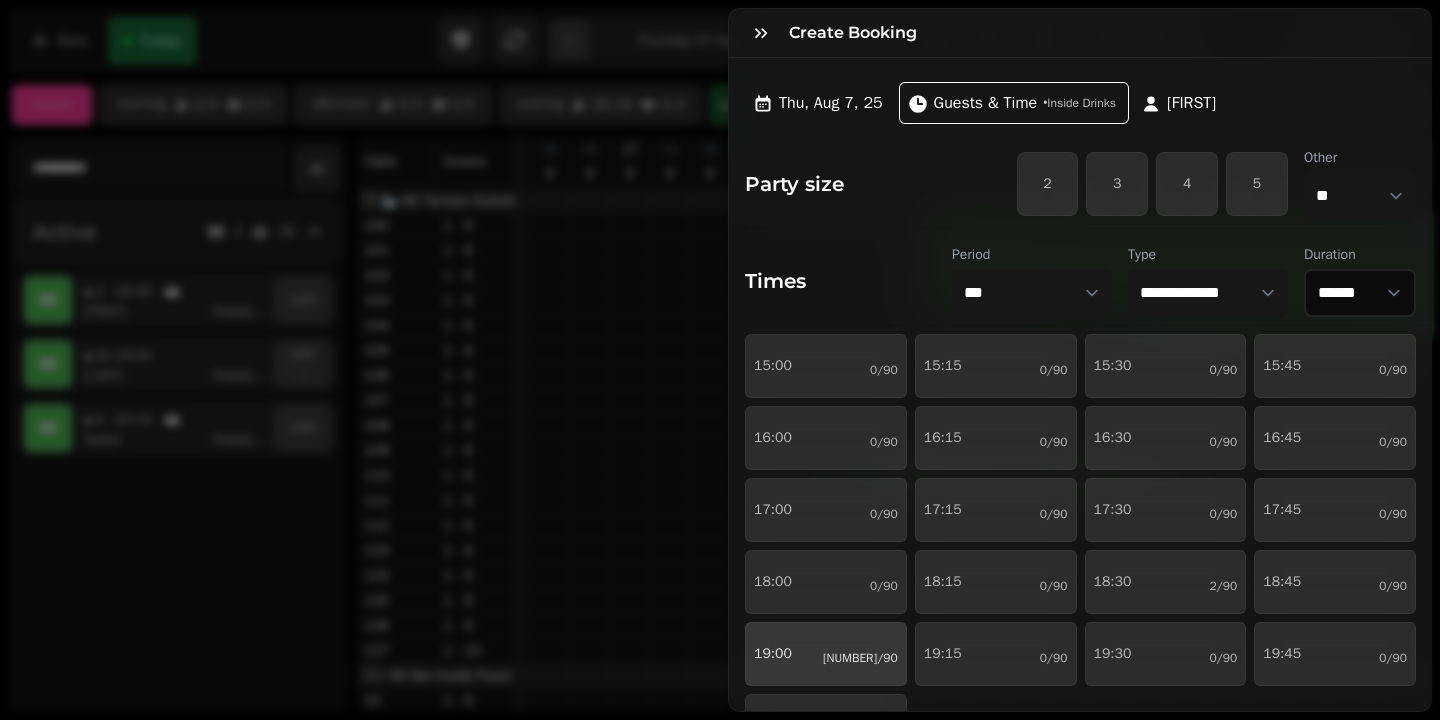 click on "19:00 20/90" at bounding box center (826, 654) 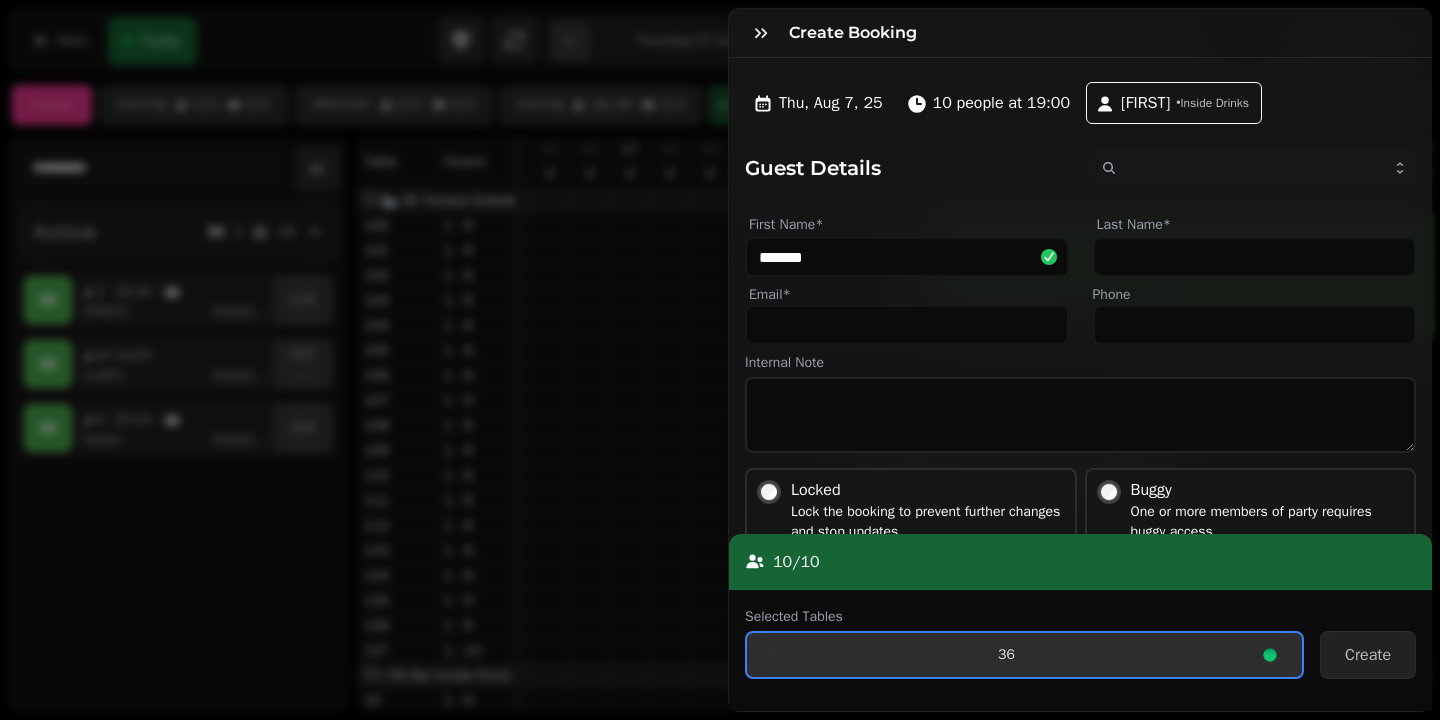 click on "36" at bounding box center (1024, 655) 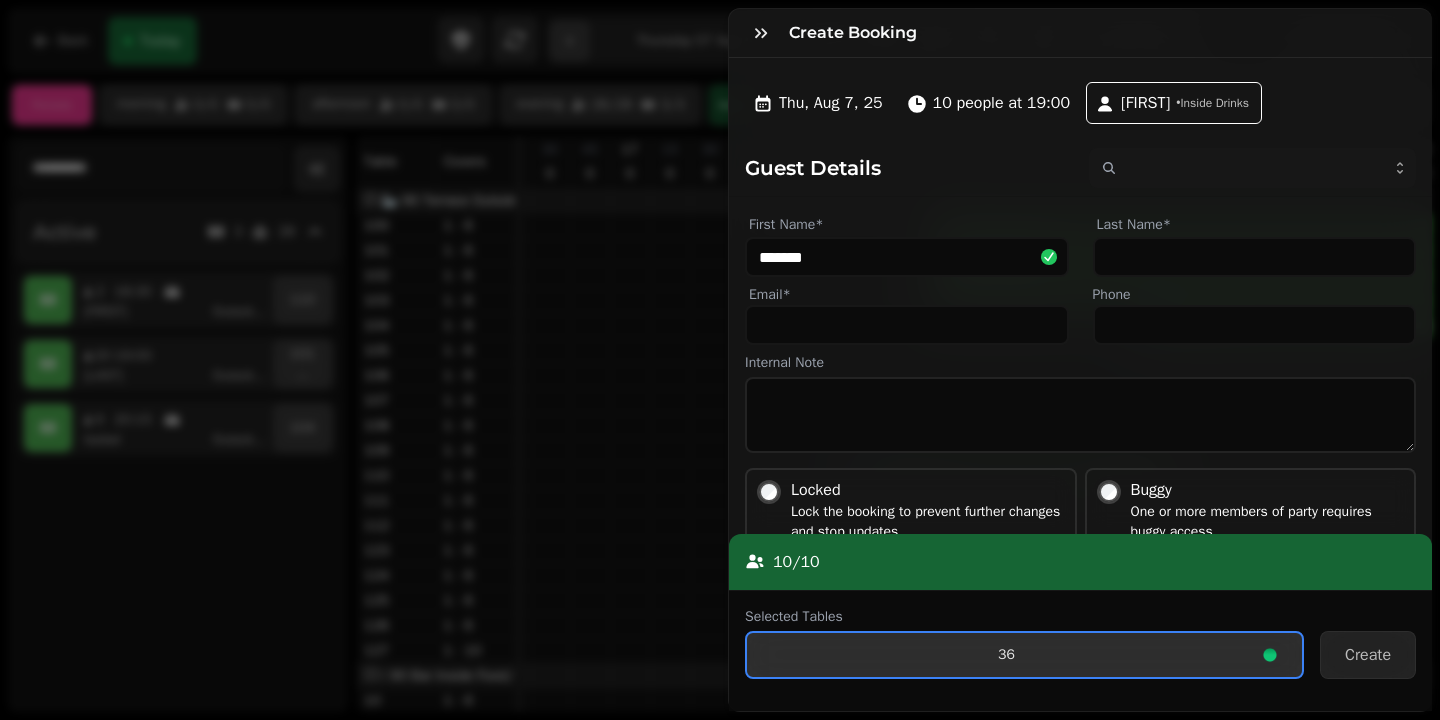 select on "**********" 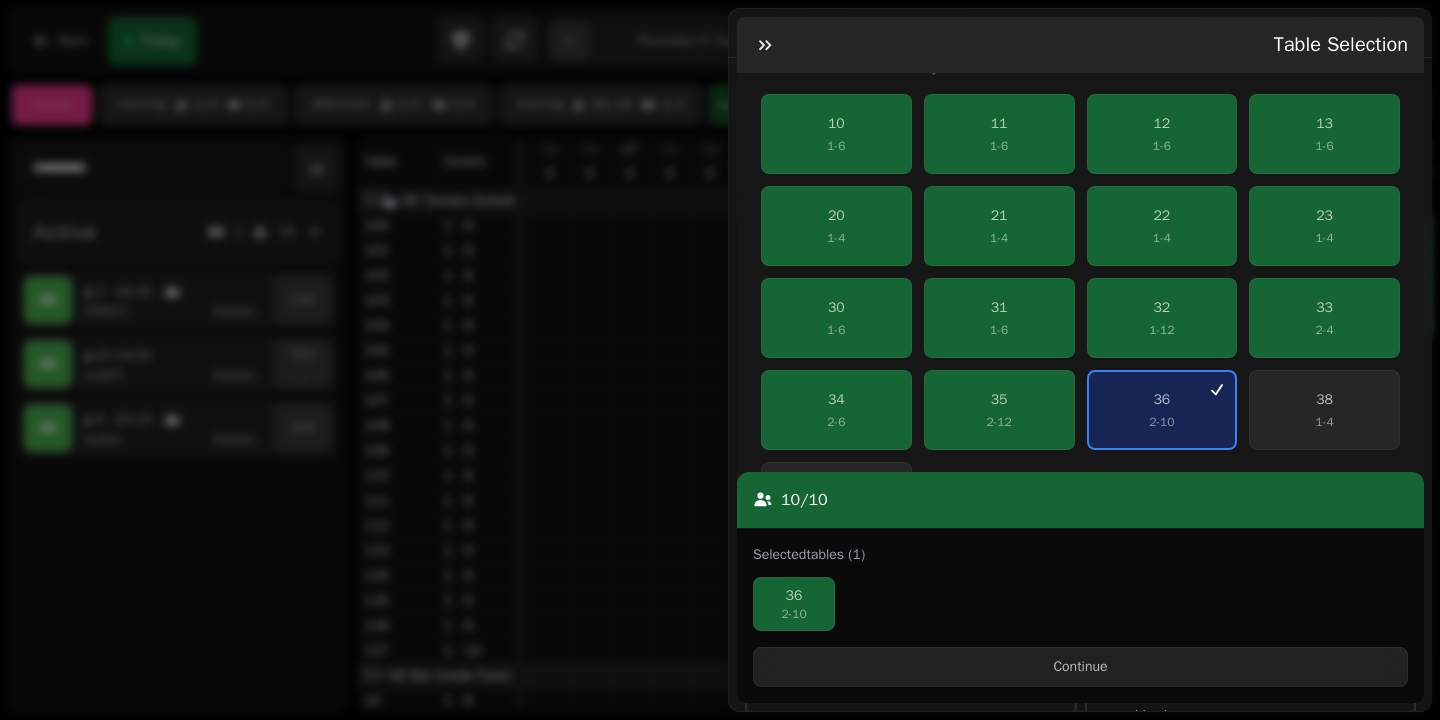 scroll, scrollTop: 0, scrollLeft: 0, axis: both 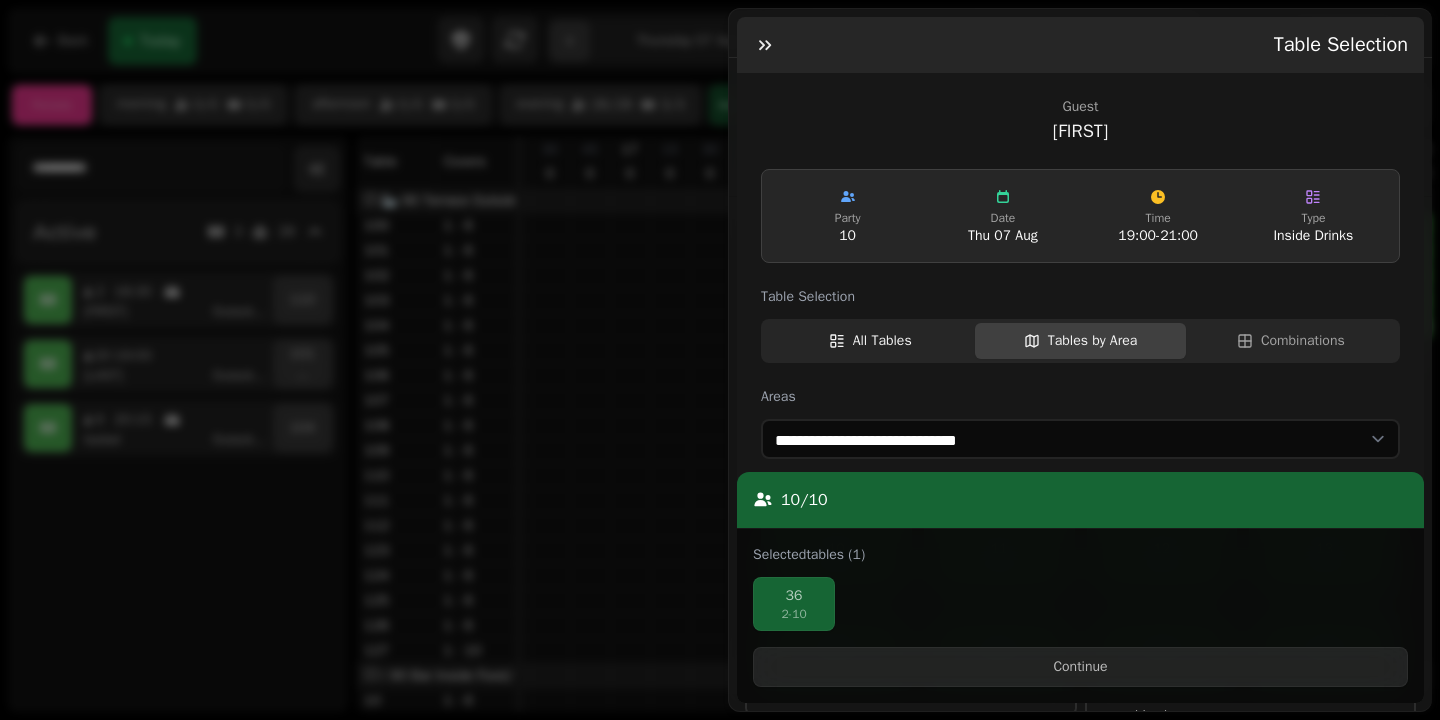 click on "All Tables" at bounding box center [882, 341] 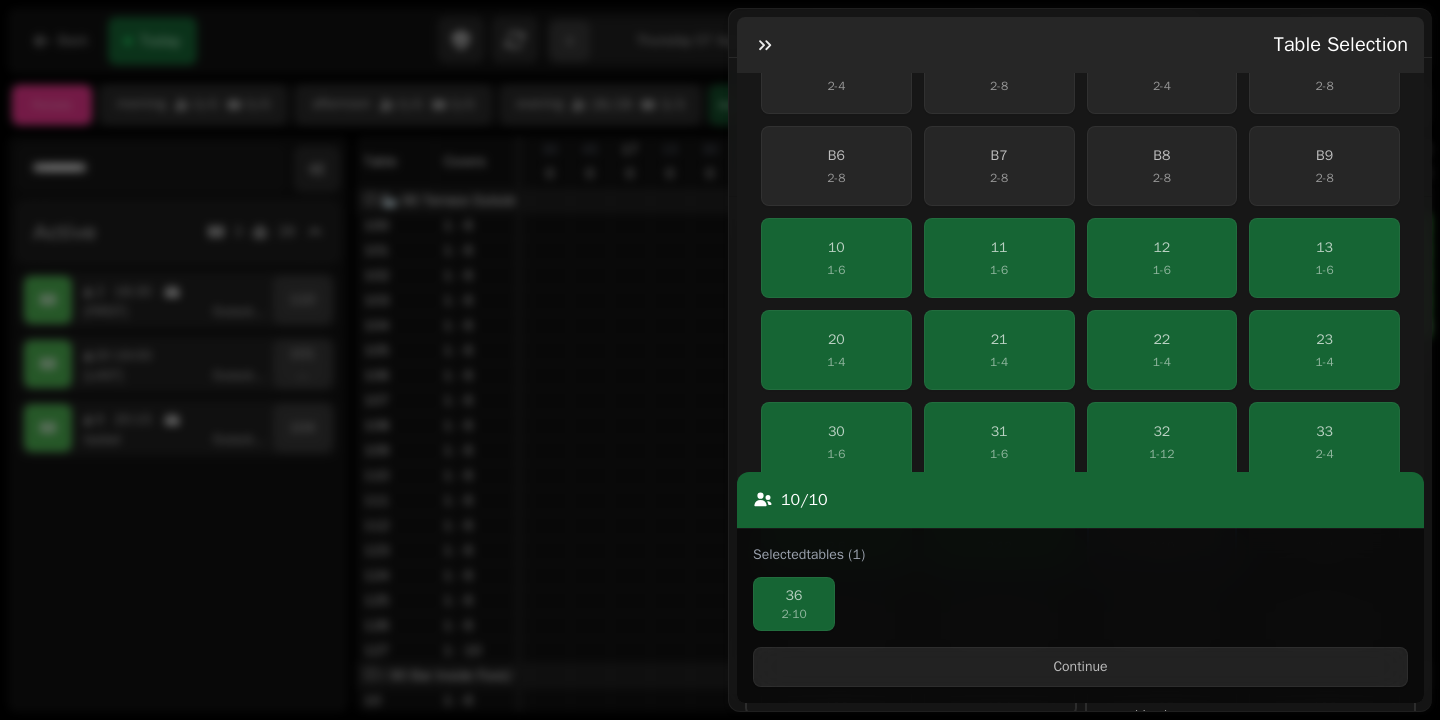 scroll, scrollTop: 902, scrollLeft: 0, axis: vertical 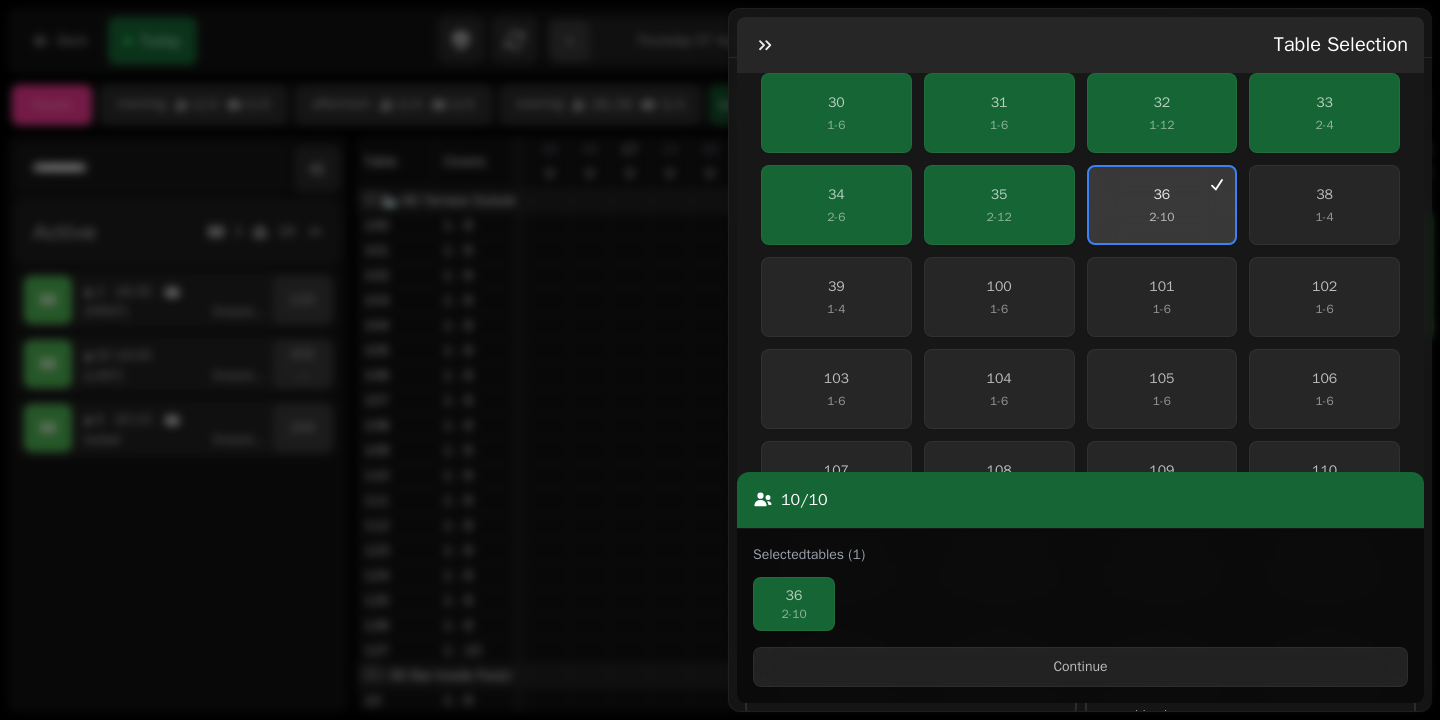 click on "36" at bounding box center (1161, 195) 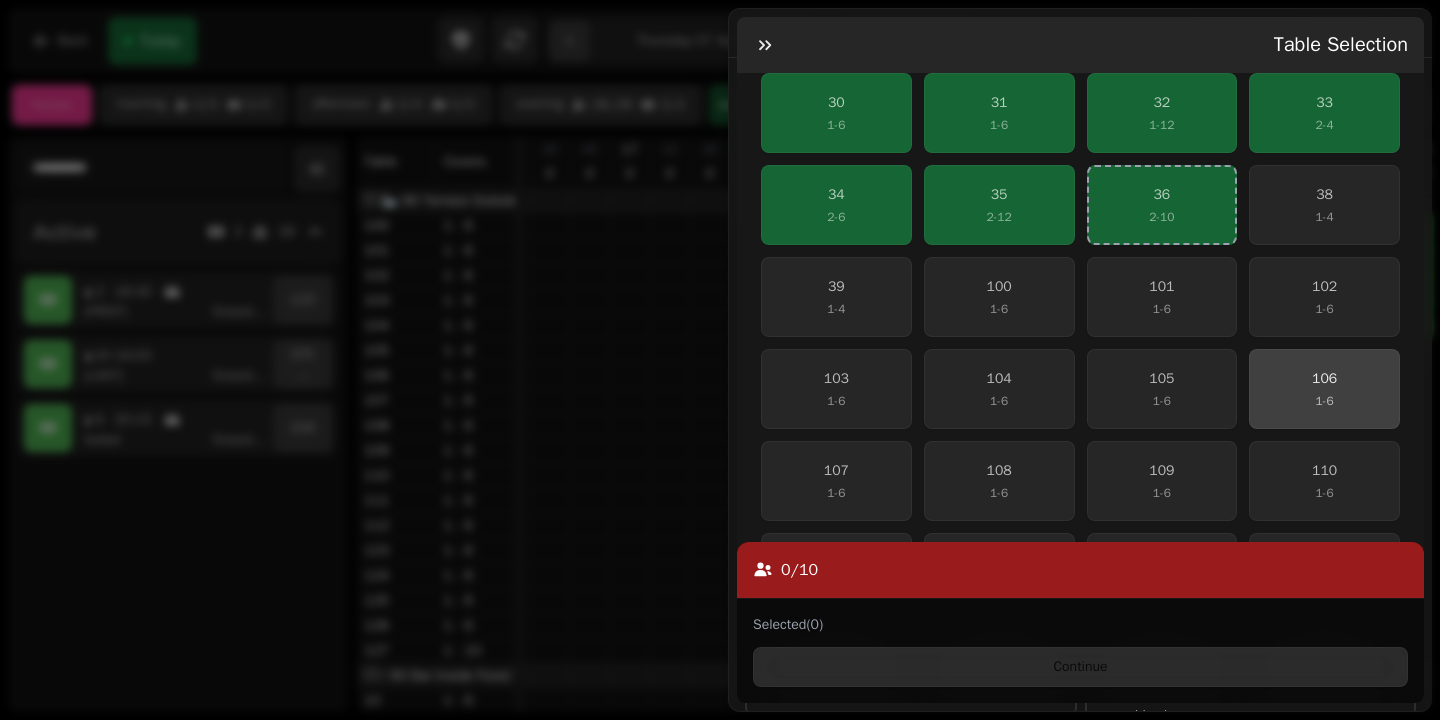 click on "106 1  -  6" at bounding box center (1324, 389) 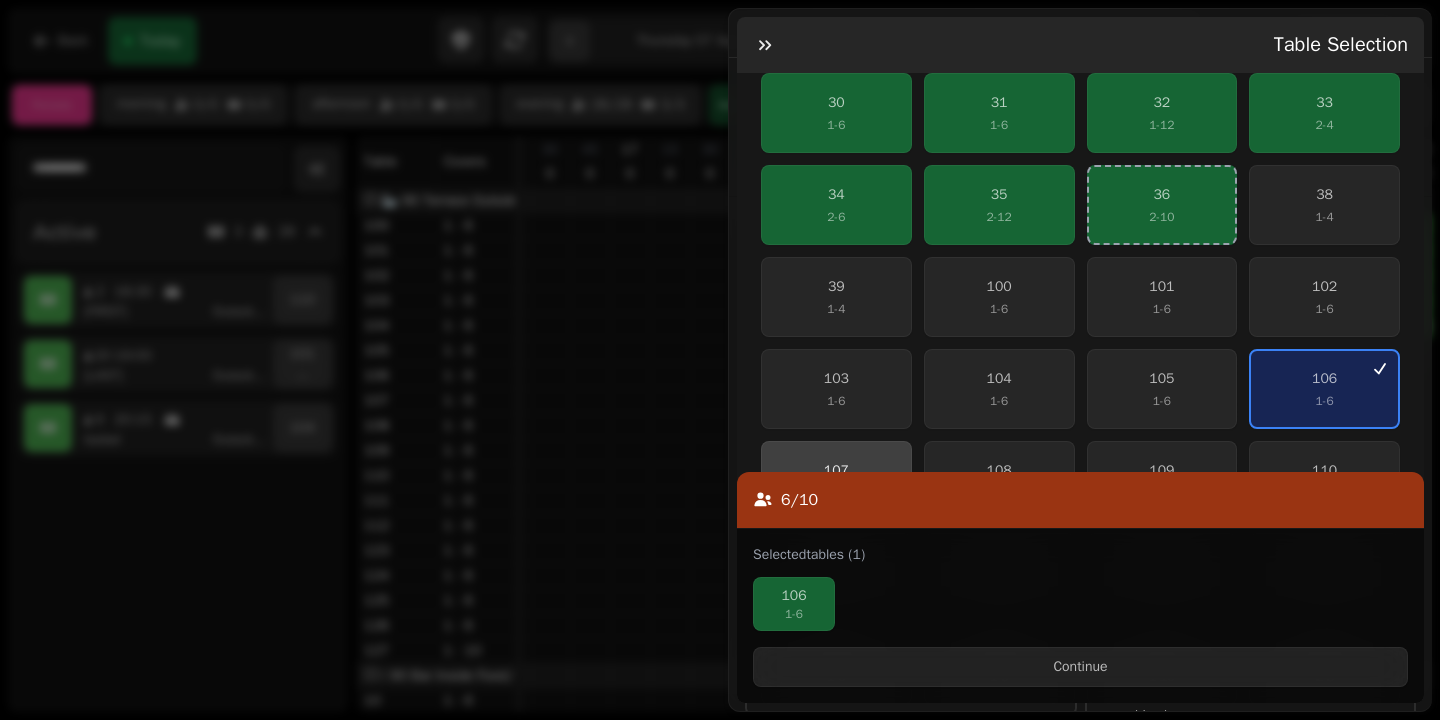 click on "107" at bounding box center [836, 471] 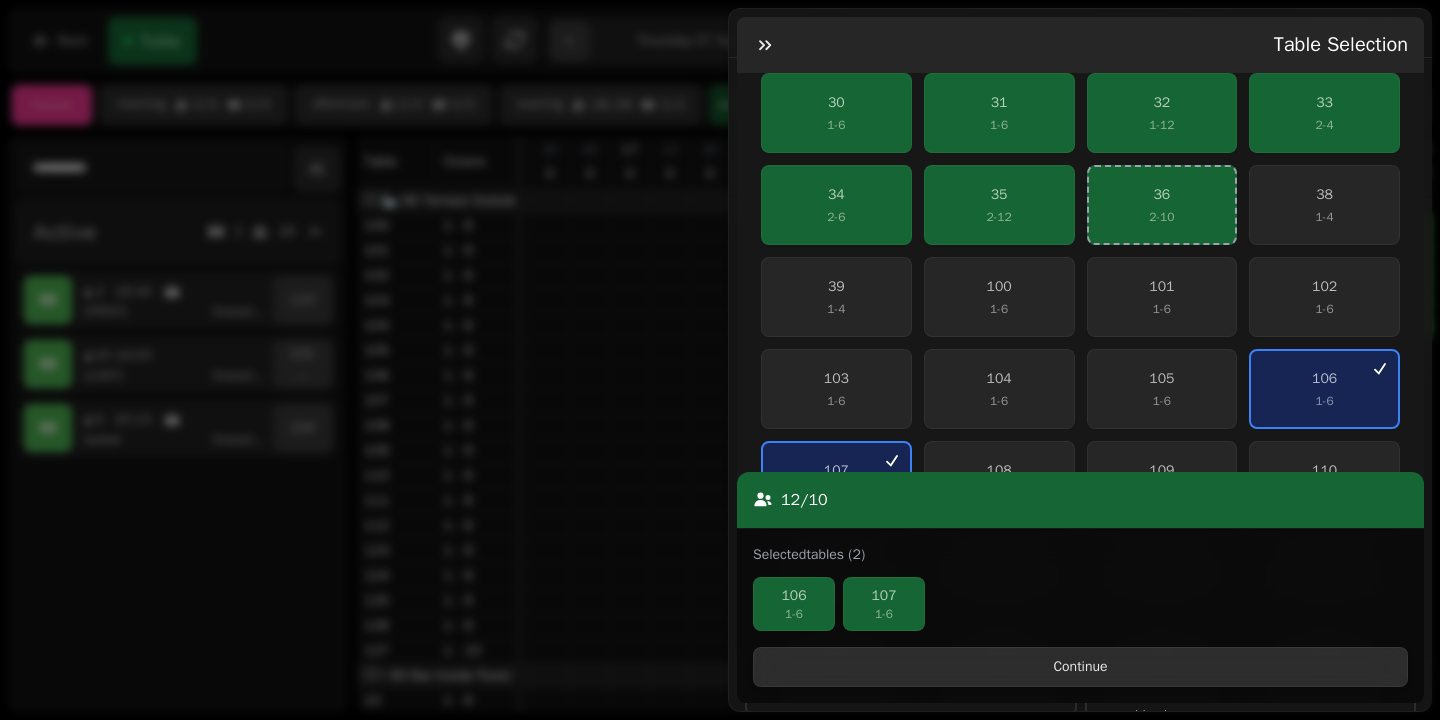 click on "Continue" at bounding box center (1080, 667) 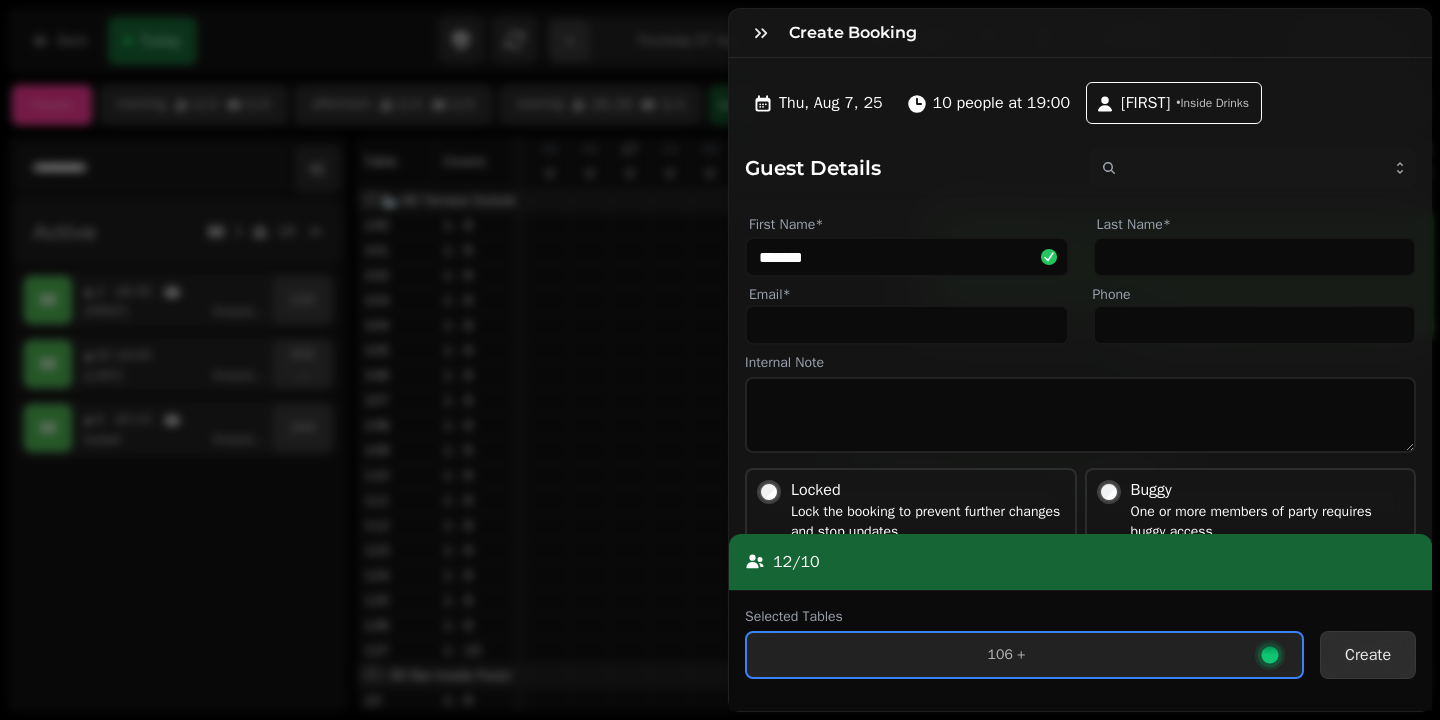 click on "Create" at bounding box center [1368, 655] 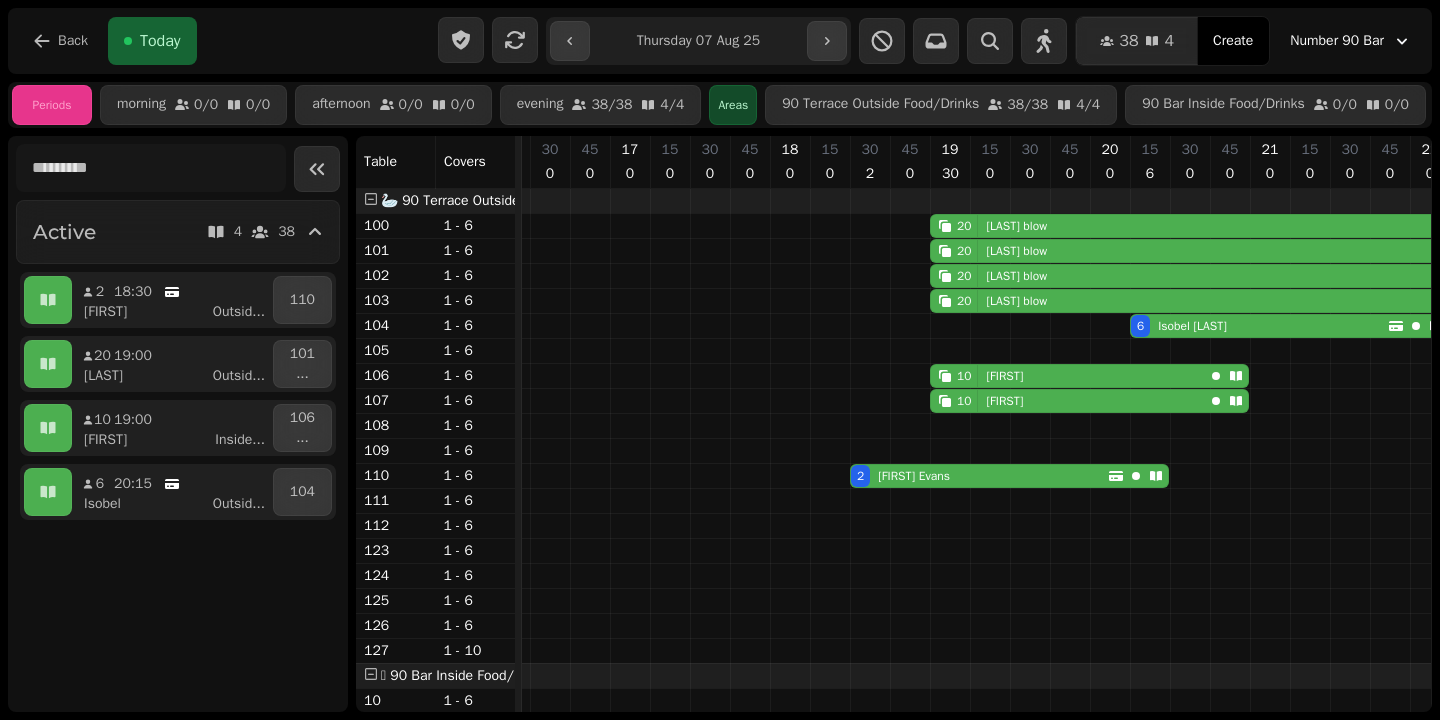 click on "**********" at bounding box center [699, 41] 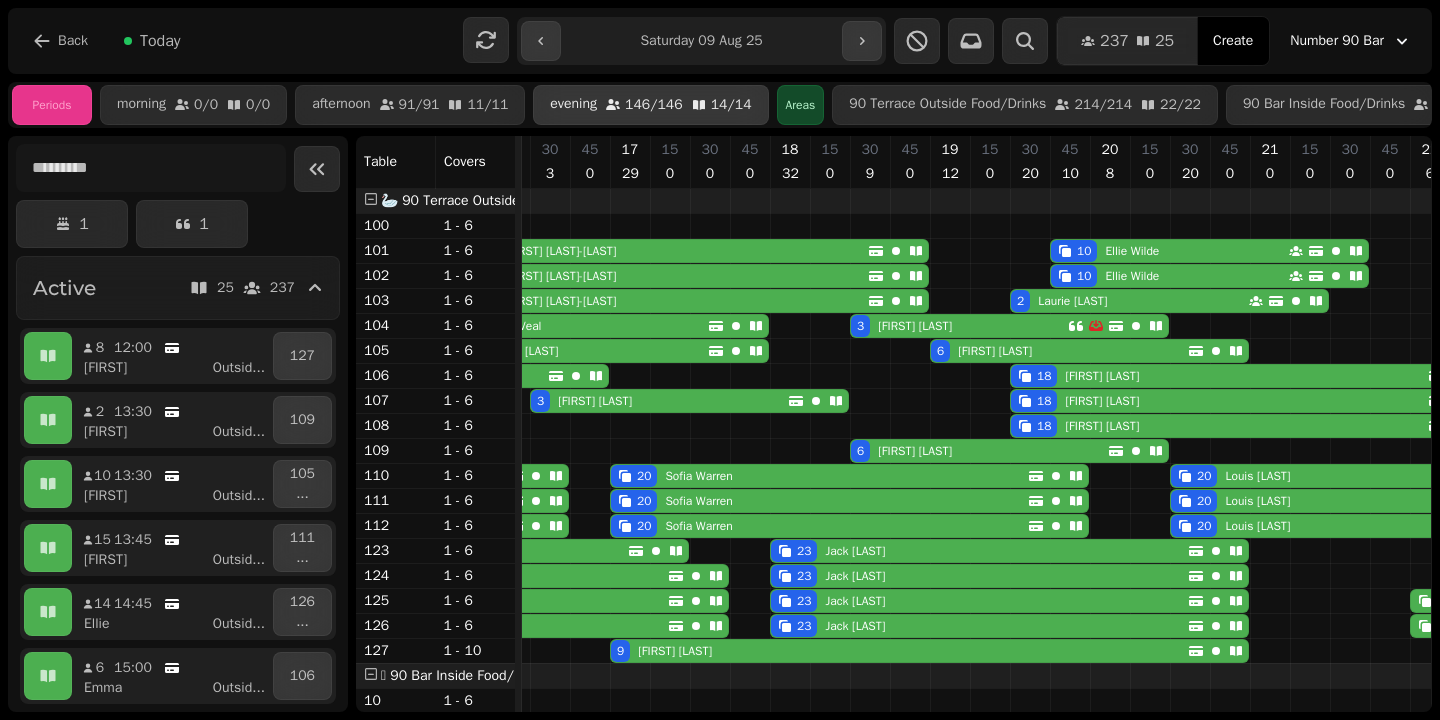scroll, scrollTop: 0, scrollLeft: 471, axis: horizontal 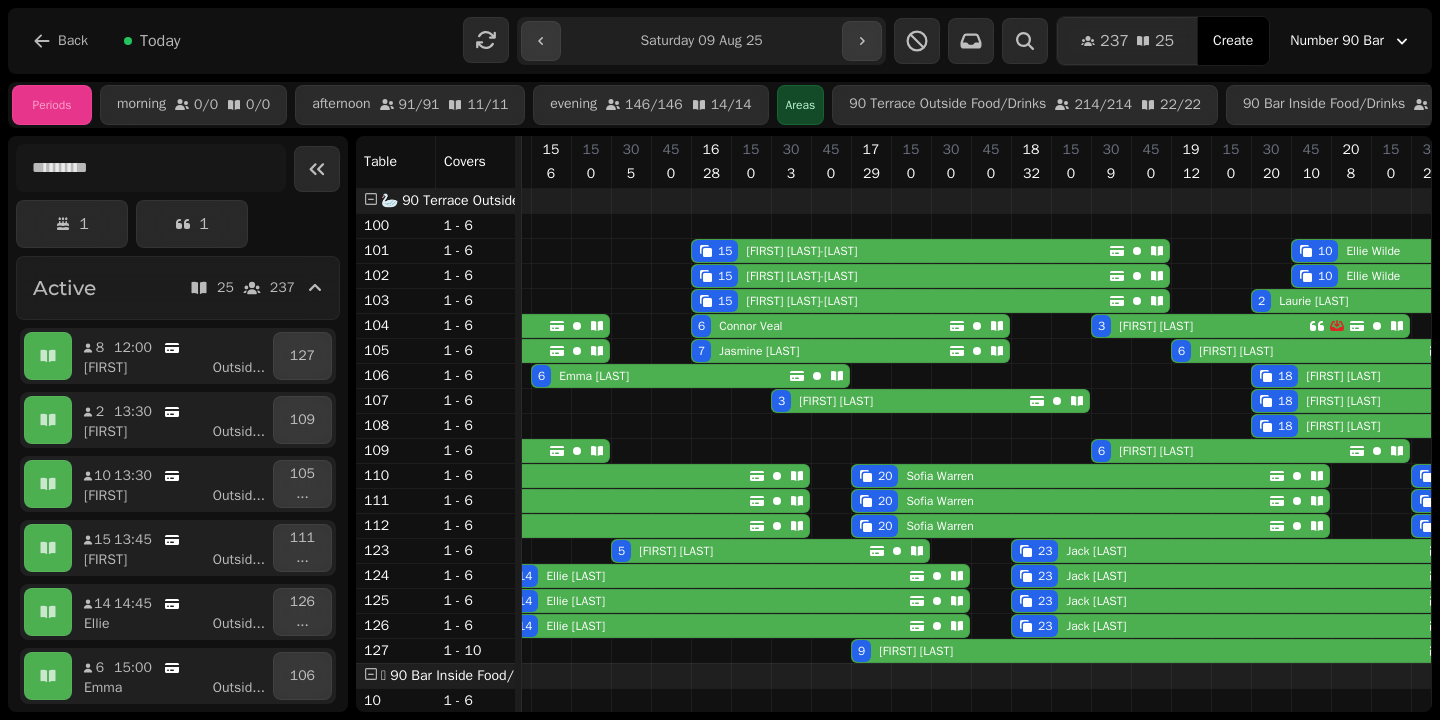 click on "**********" at bounding box center (701, 41) 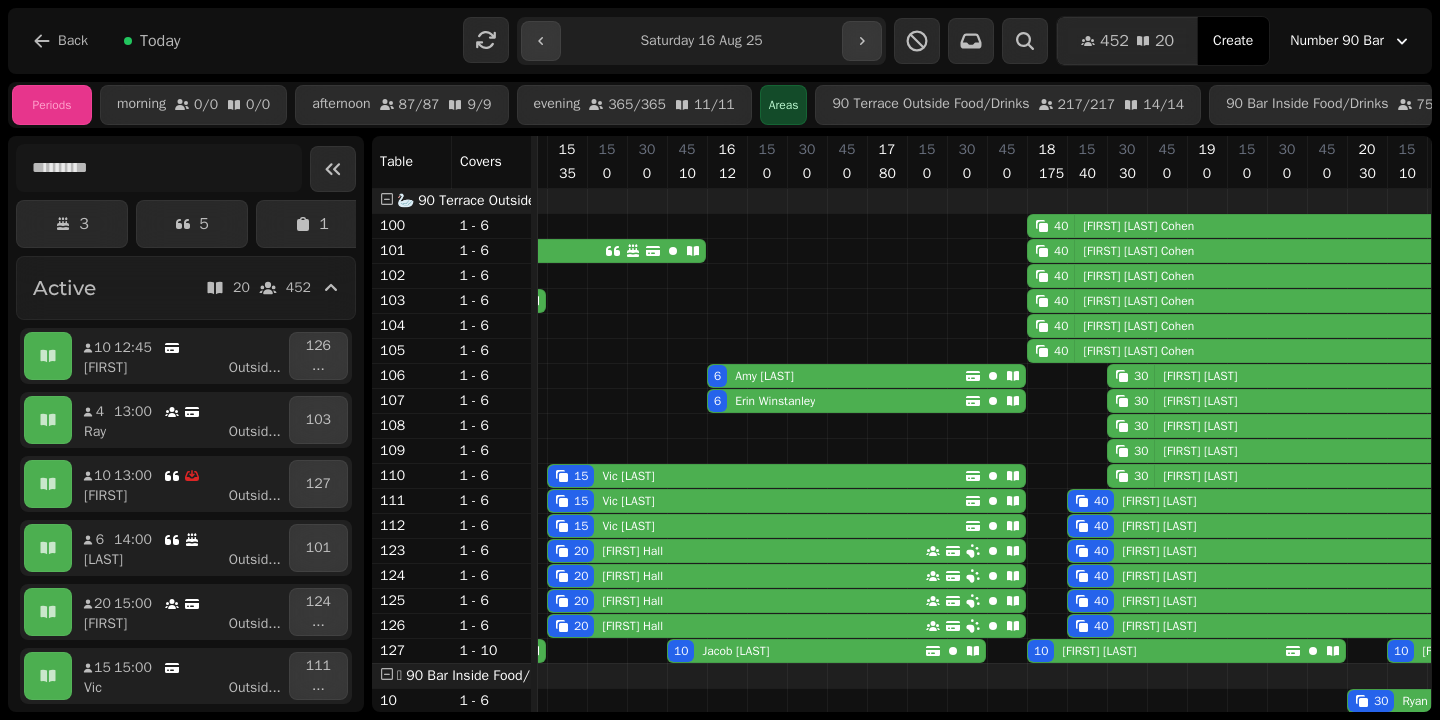 click at bounding box center (727, 1126) 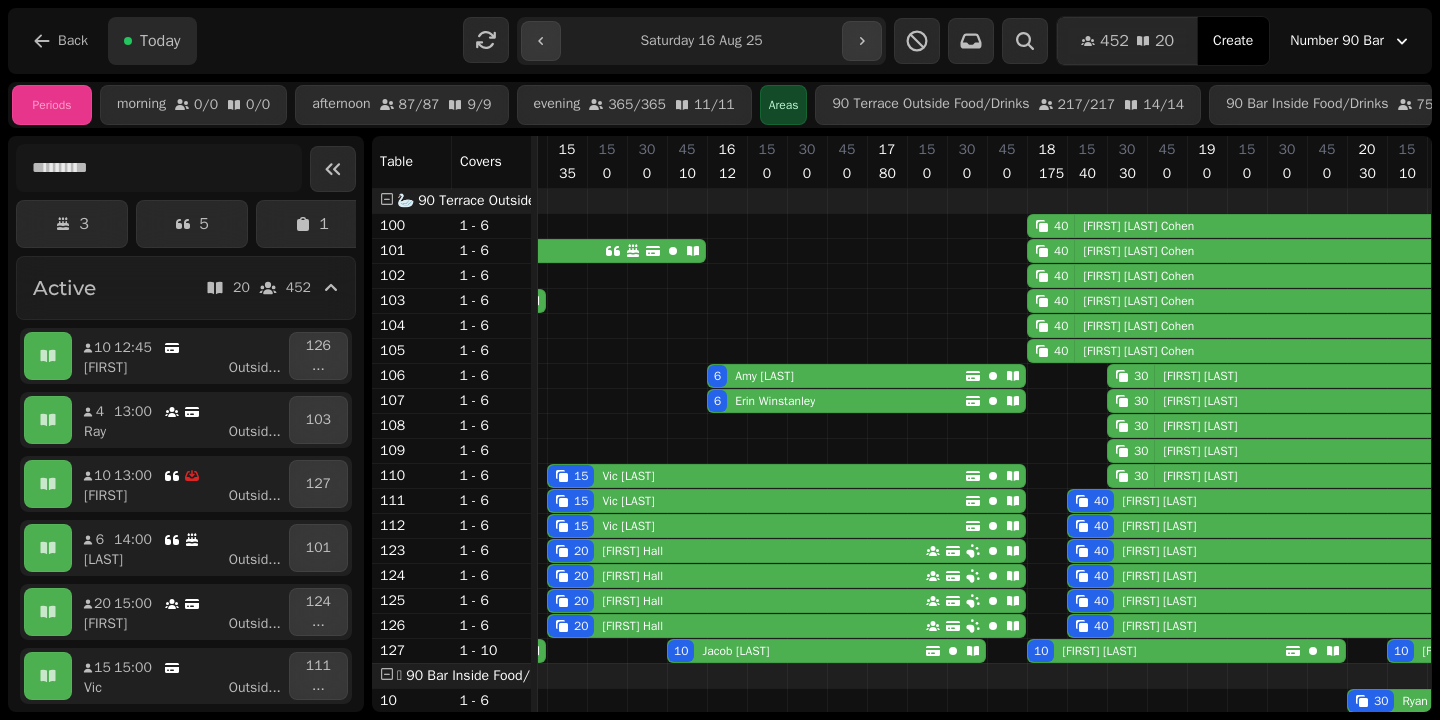 click on "Today" at bounding box center (152, 41) 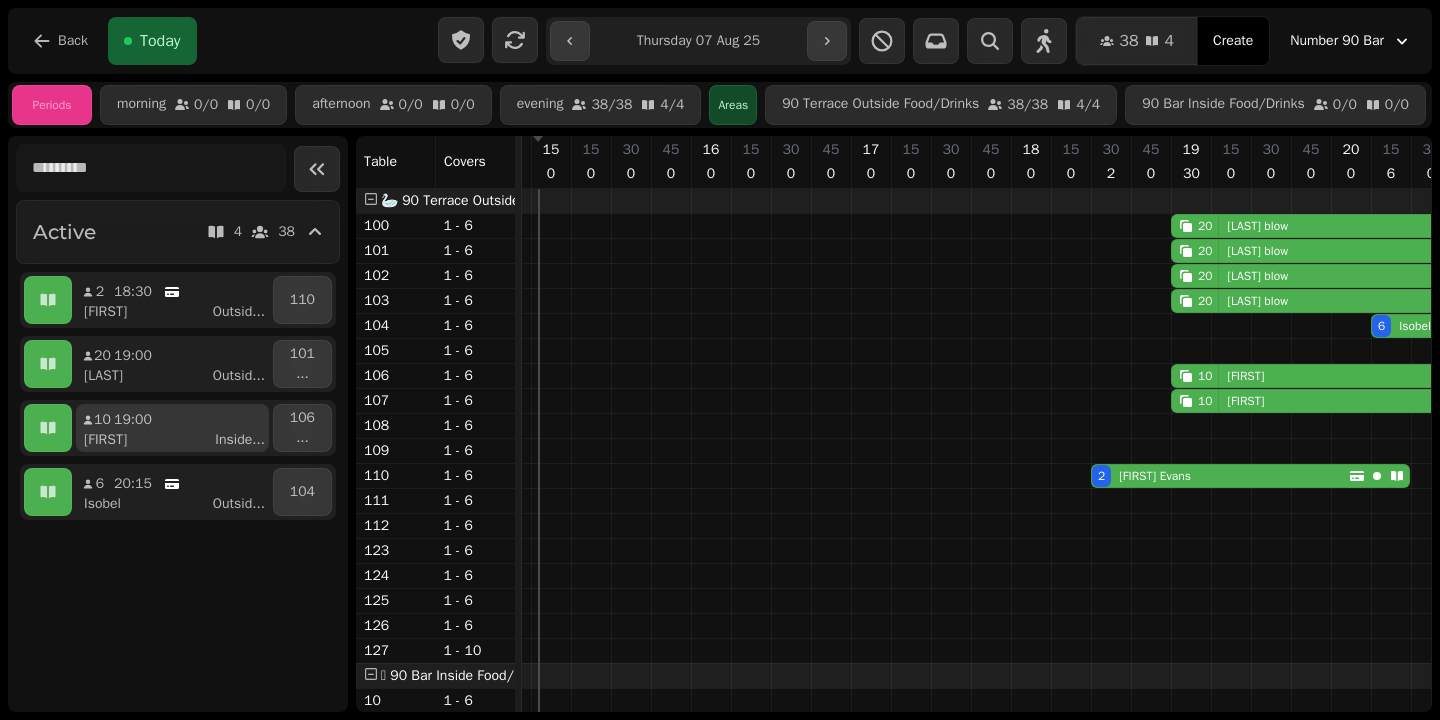 click on "10 19:00 Daphney Inside ..." at bounding box center [172, 428] 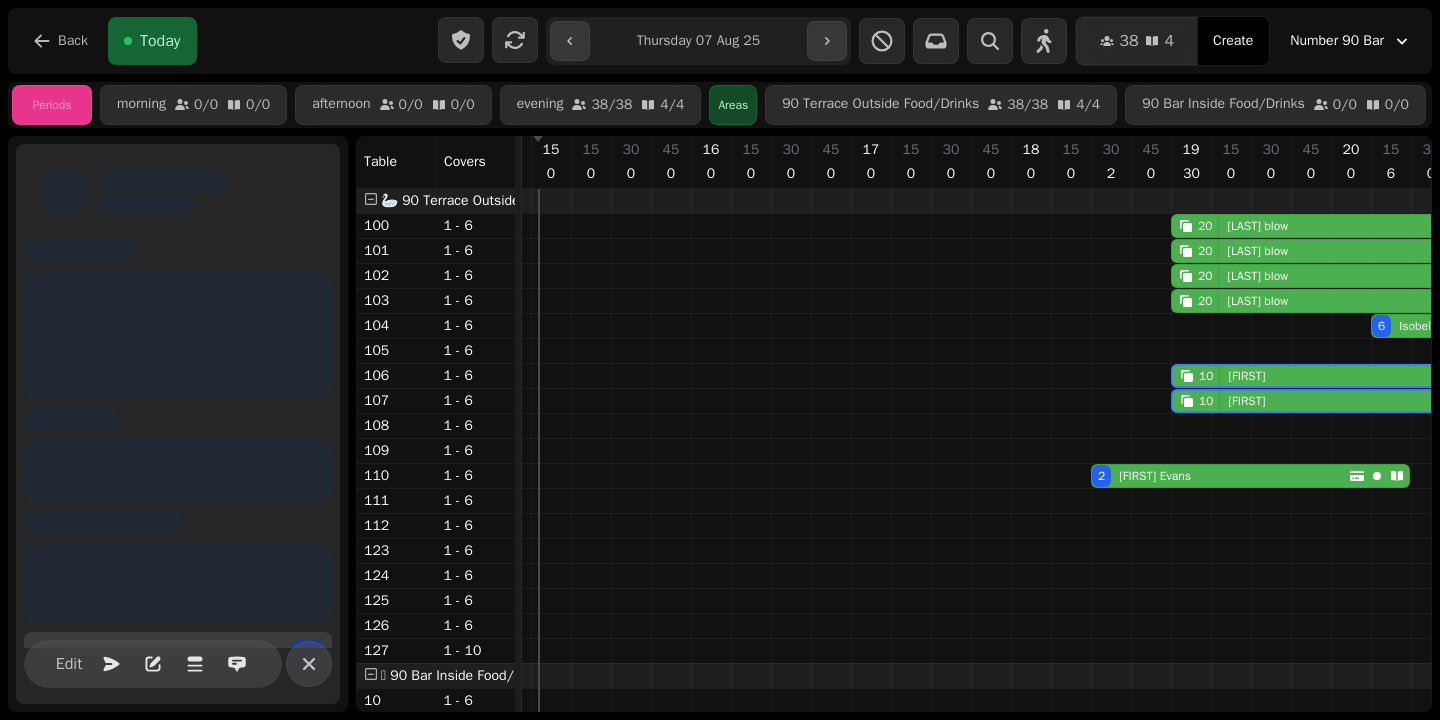 scroll, scrollTop: 0, scrollLeft: 891, axis: horizontal 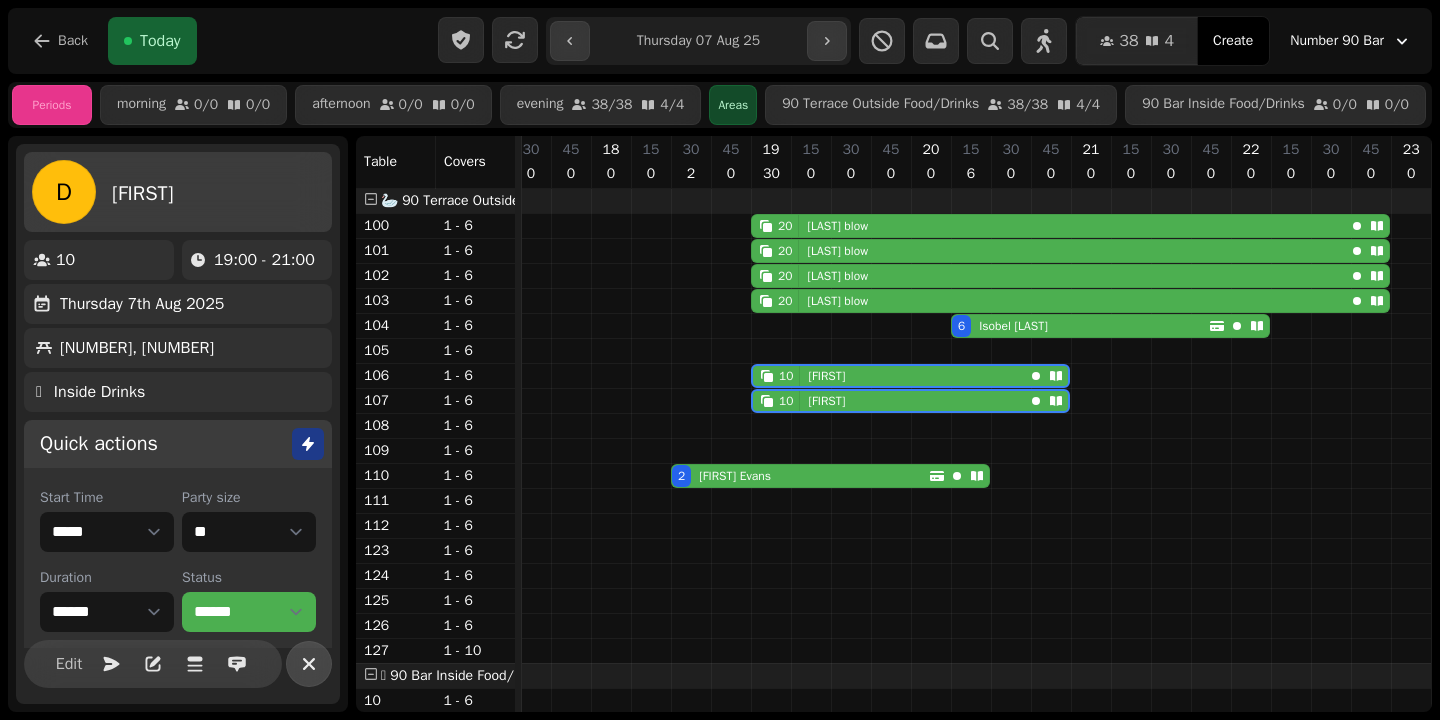 click 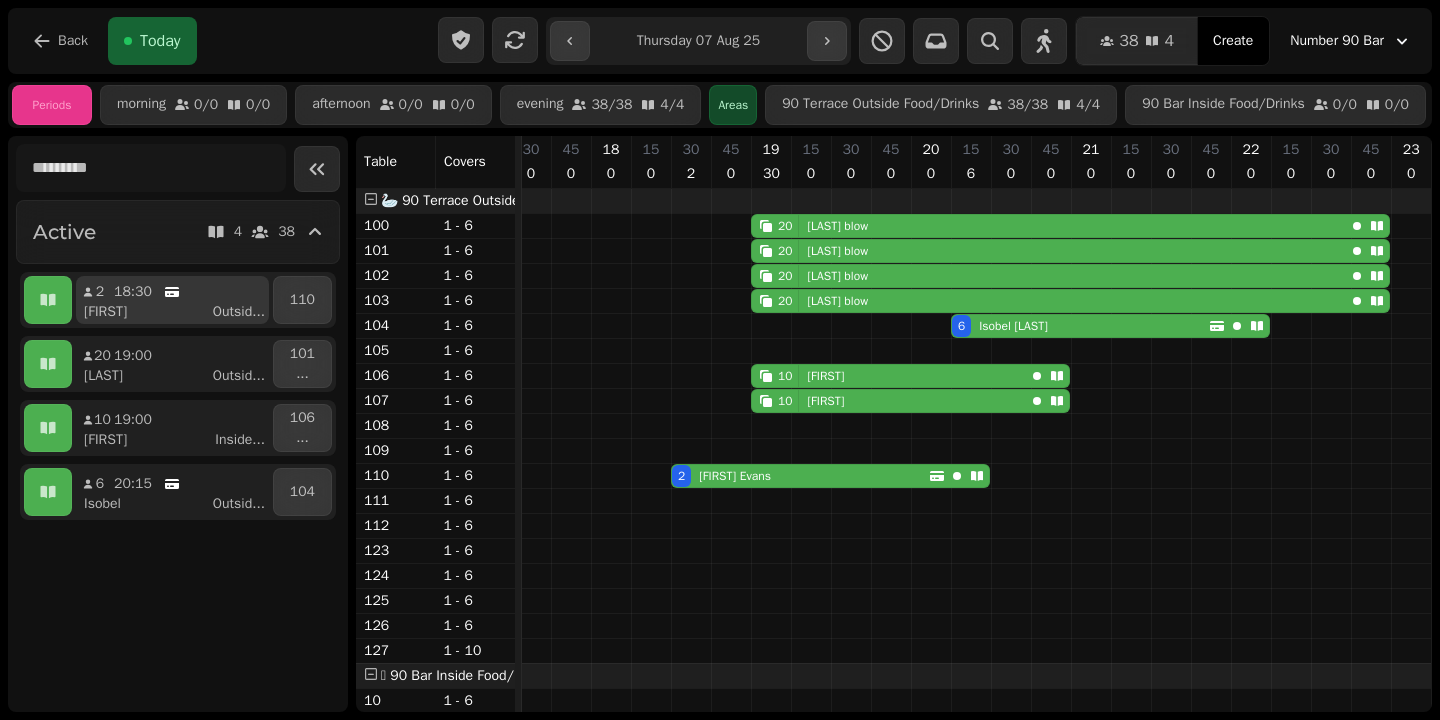 click on "Hannah" at bounding box center [105, 312] 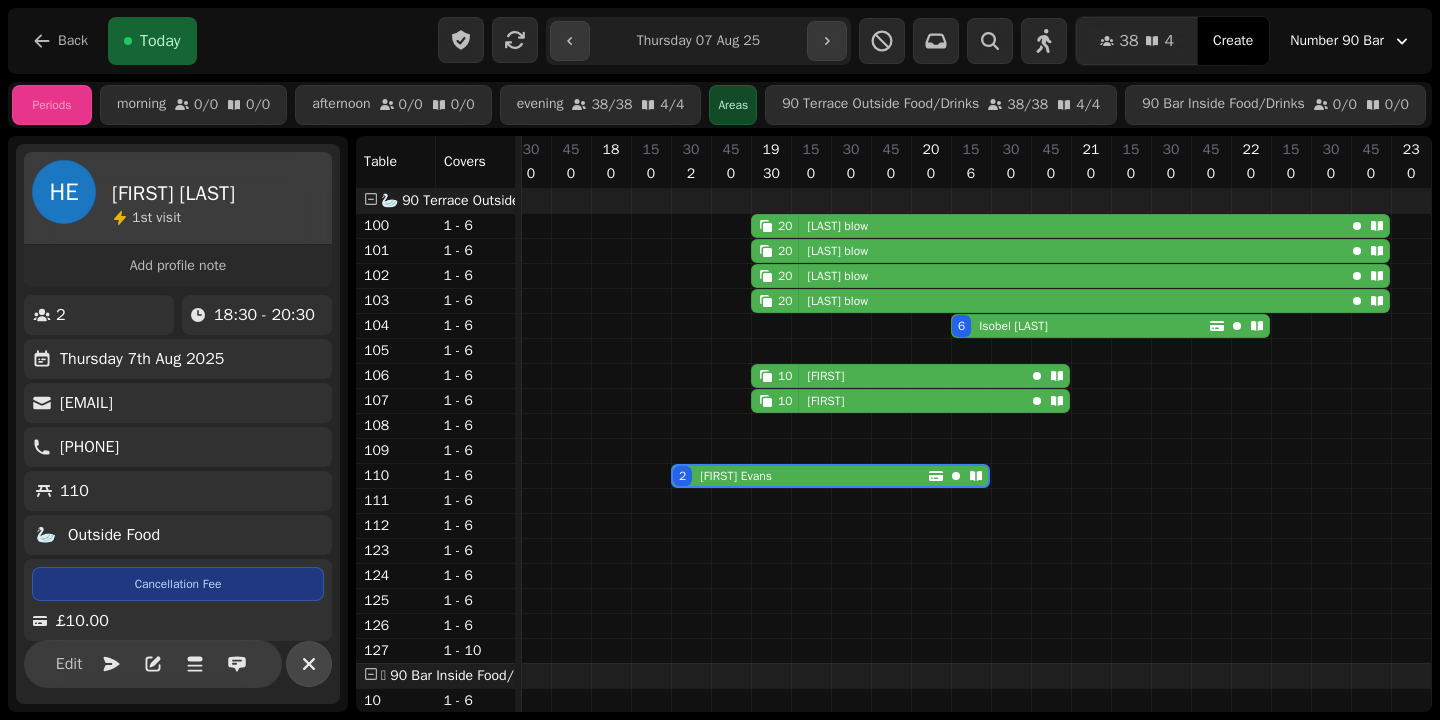 click 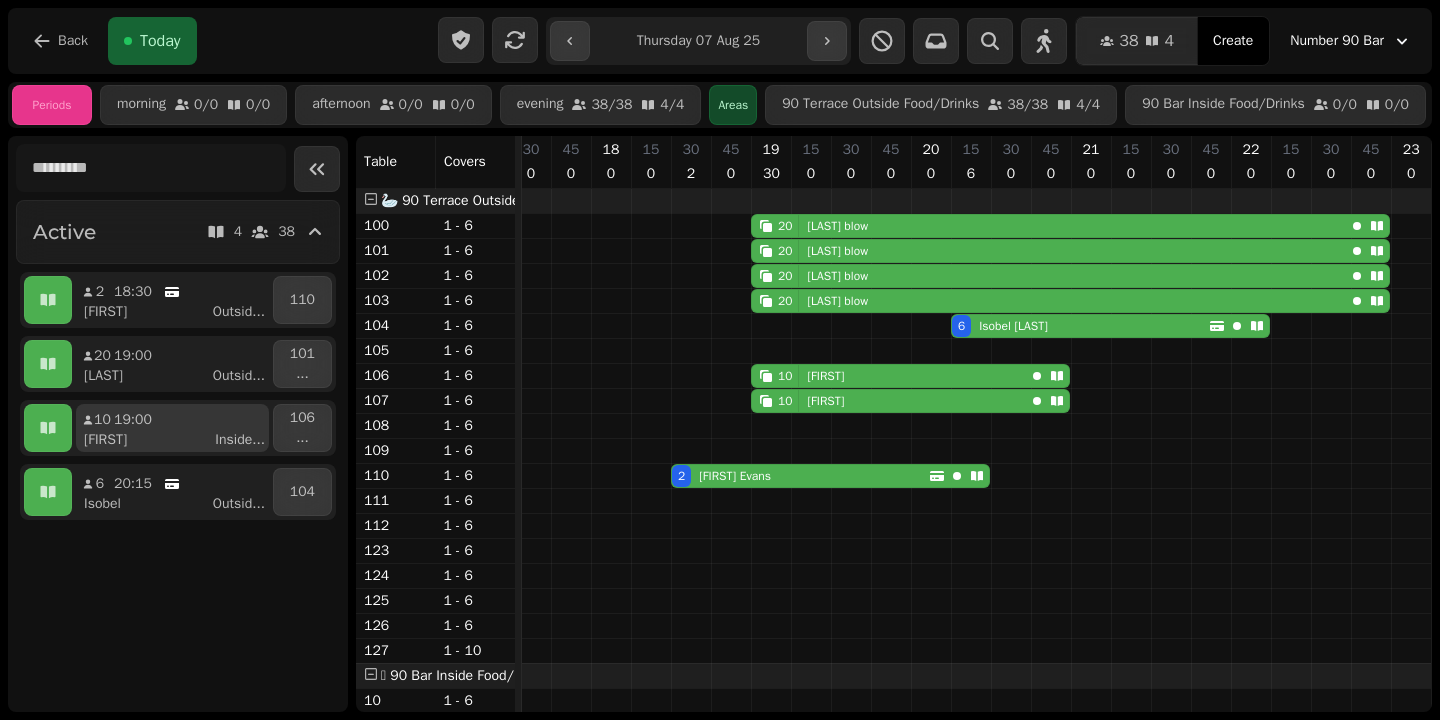 click on "Daphney" at bounding box center (105, 440) 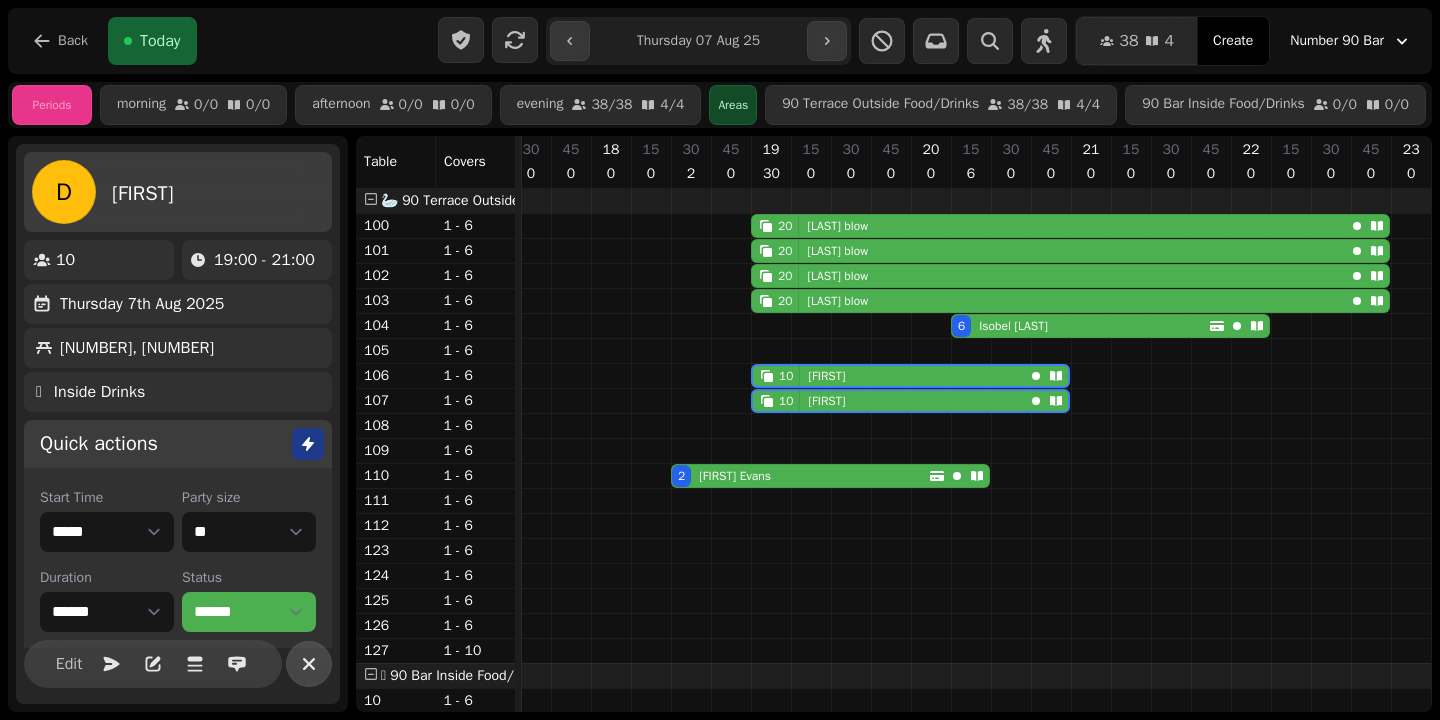 click 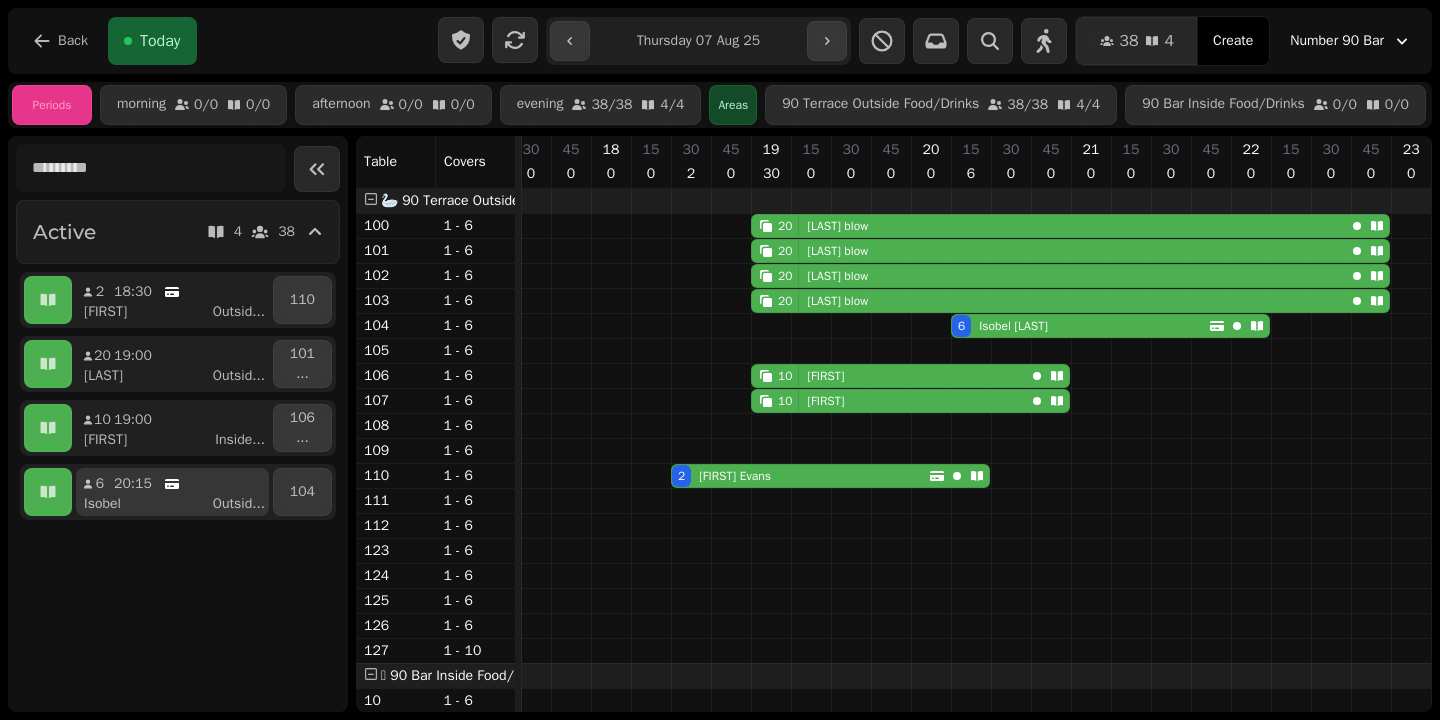 click 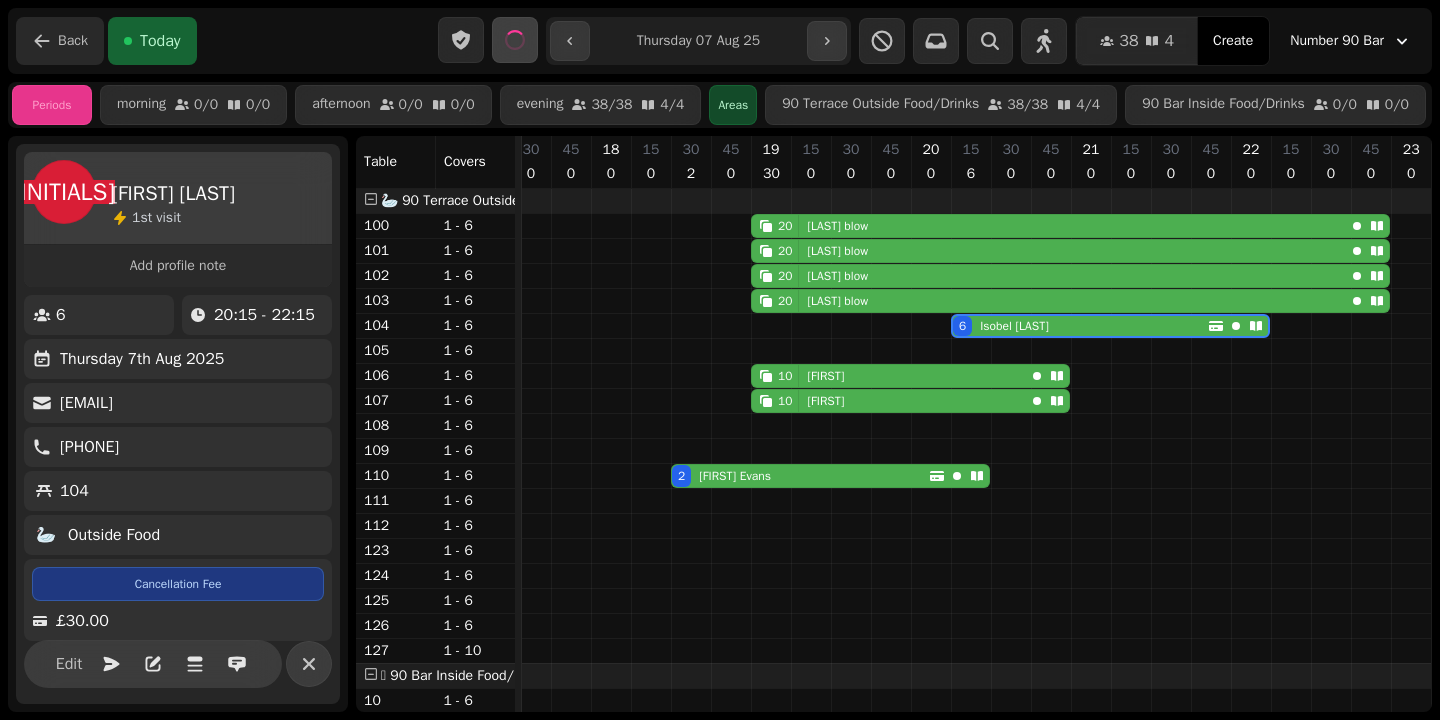 click on "Back" at bounding box center (60, 41) 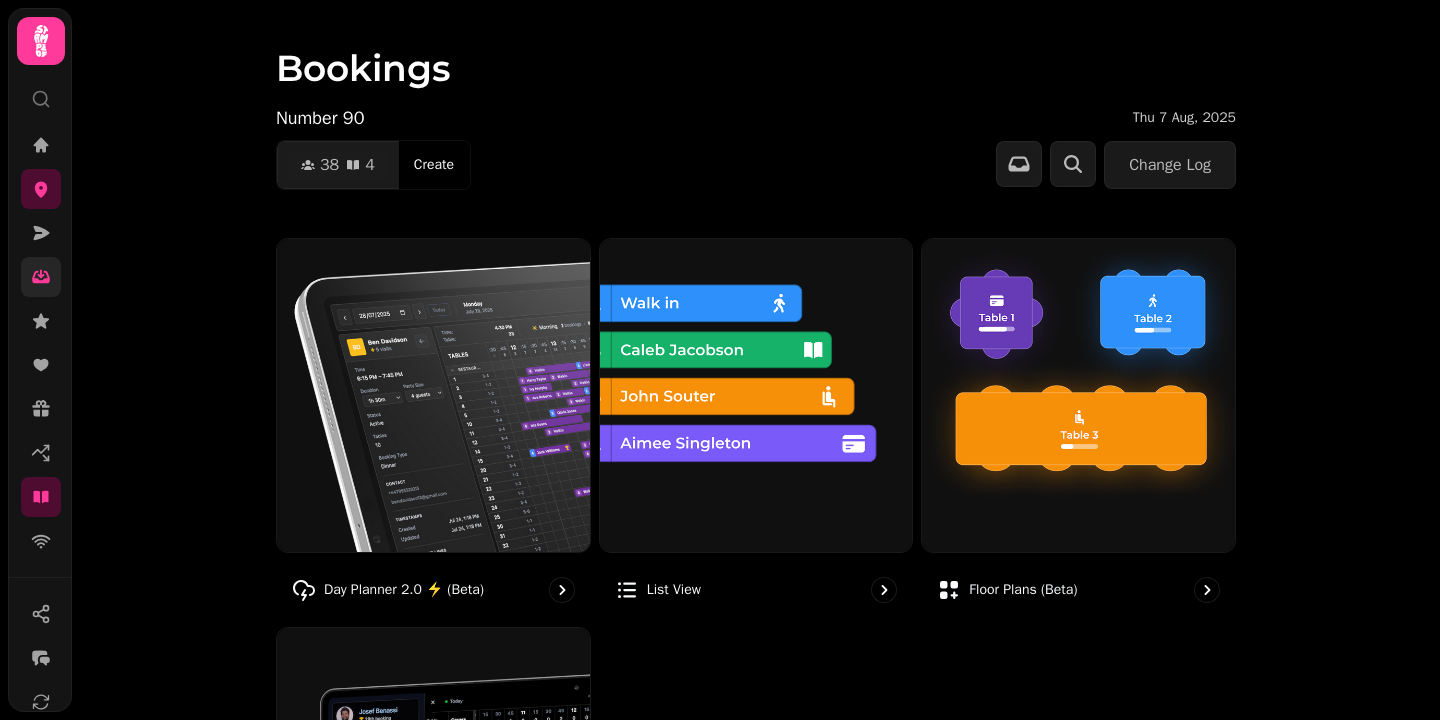 click at bounding box center (41, 277) 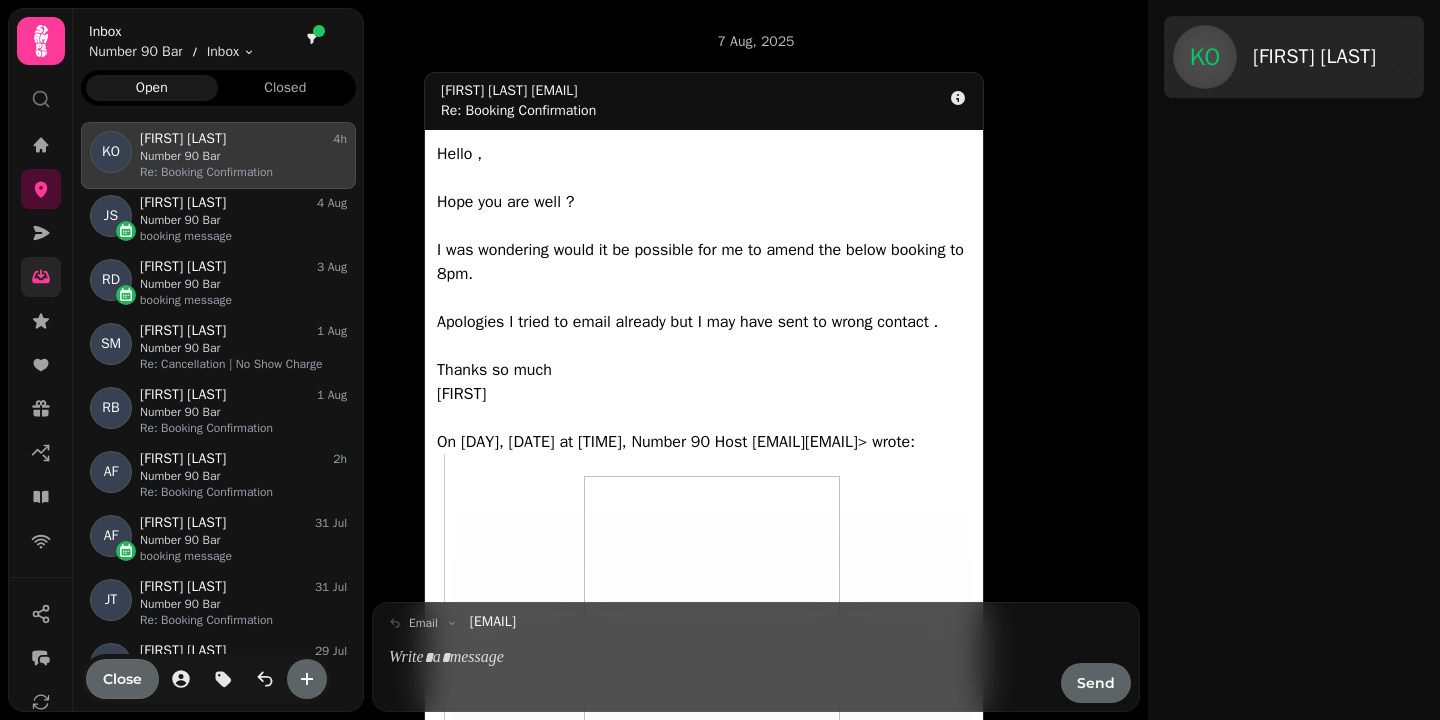 scroll, scrollTop: 1, scrollLeft: 1, axis: both 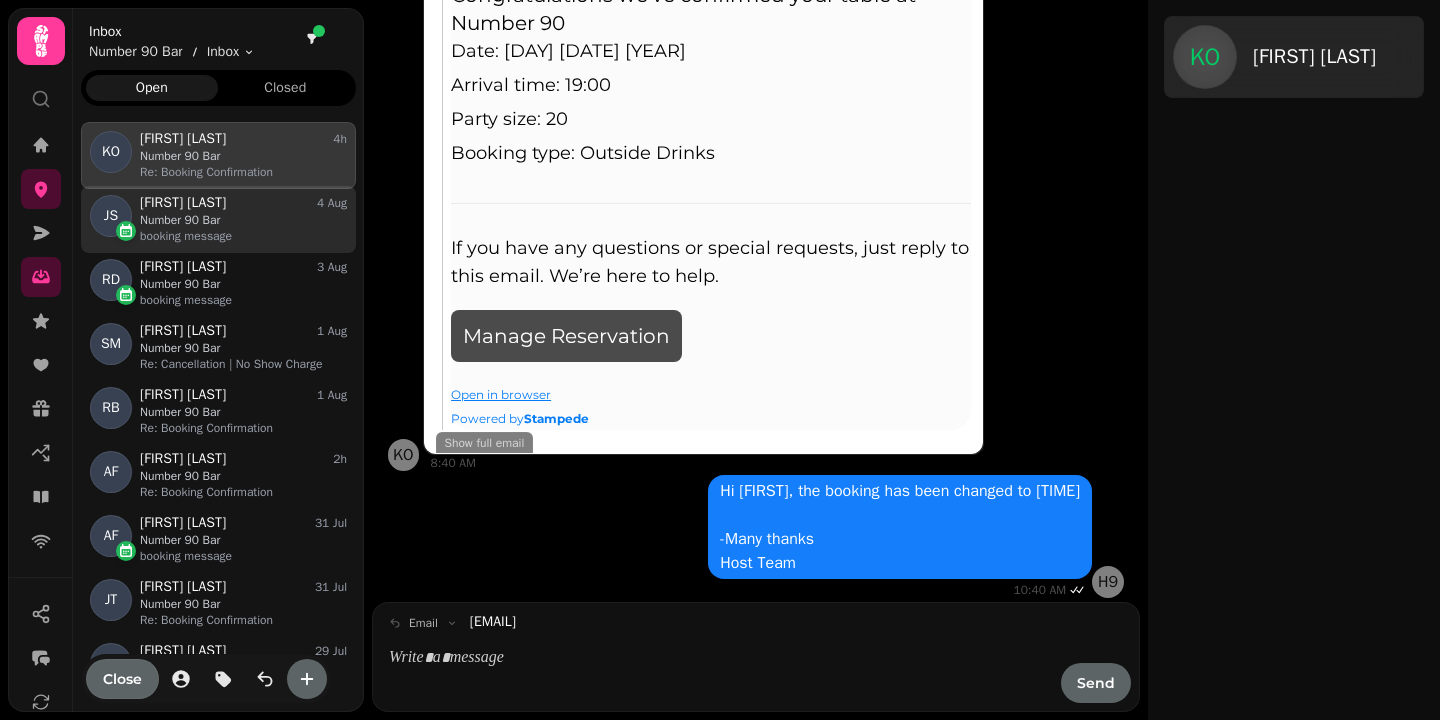 click on "booking message" at bounding box center (243, 236) 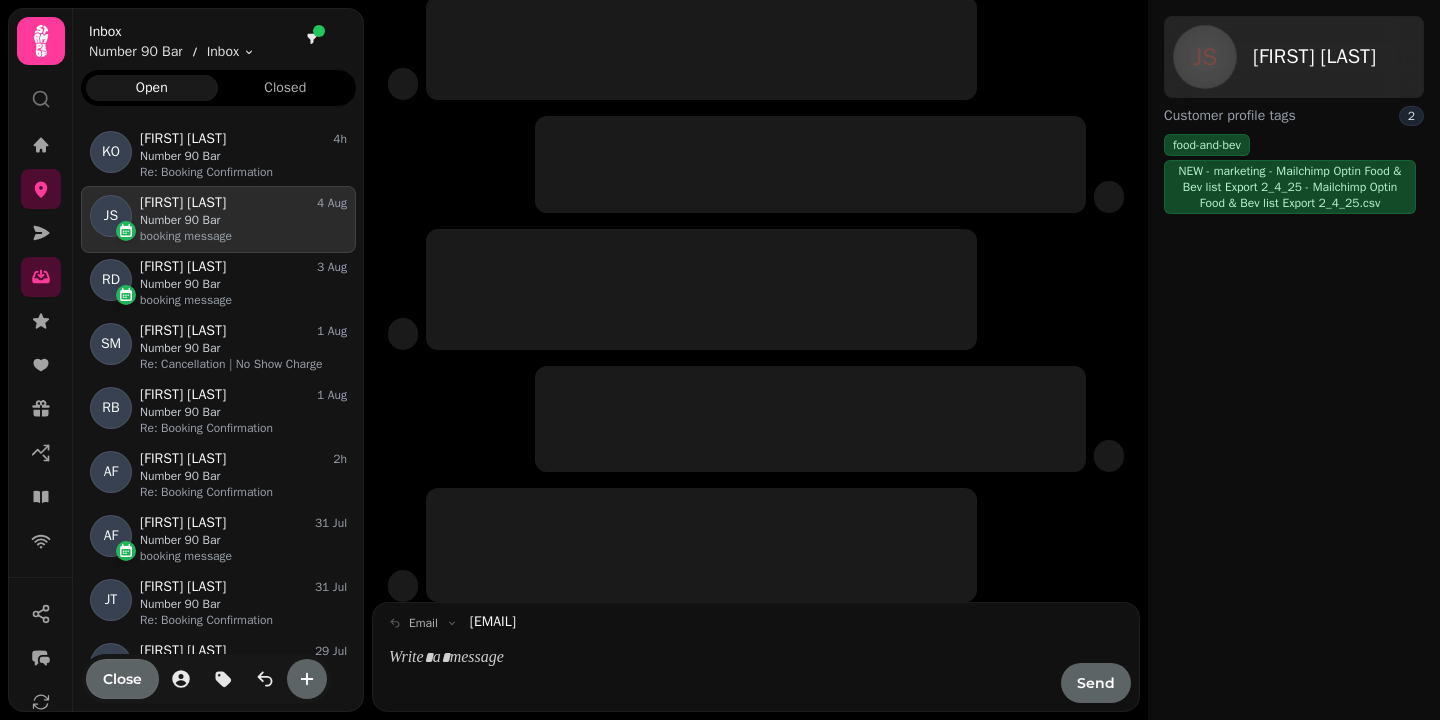 scroll, scrollTop: 0, scrollLeft: 0, axis: both 